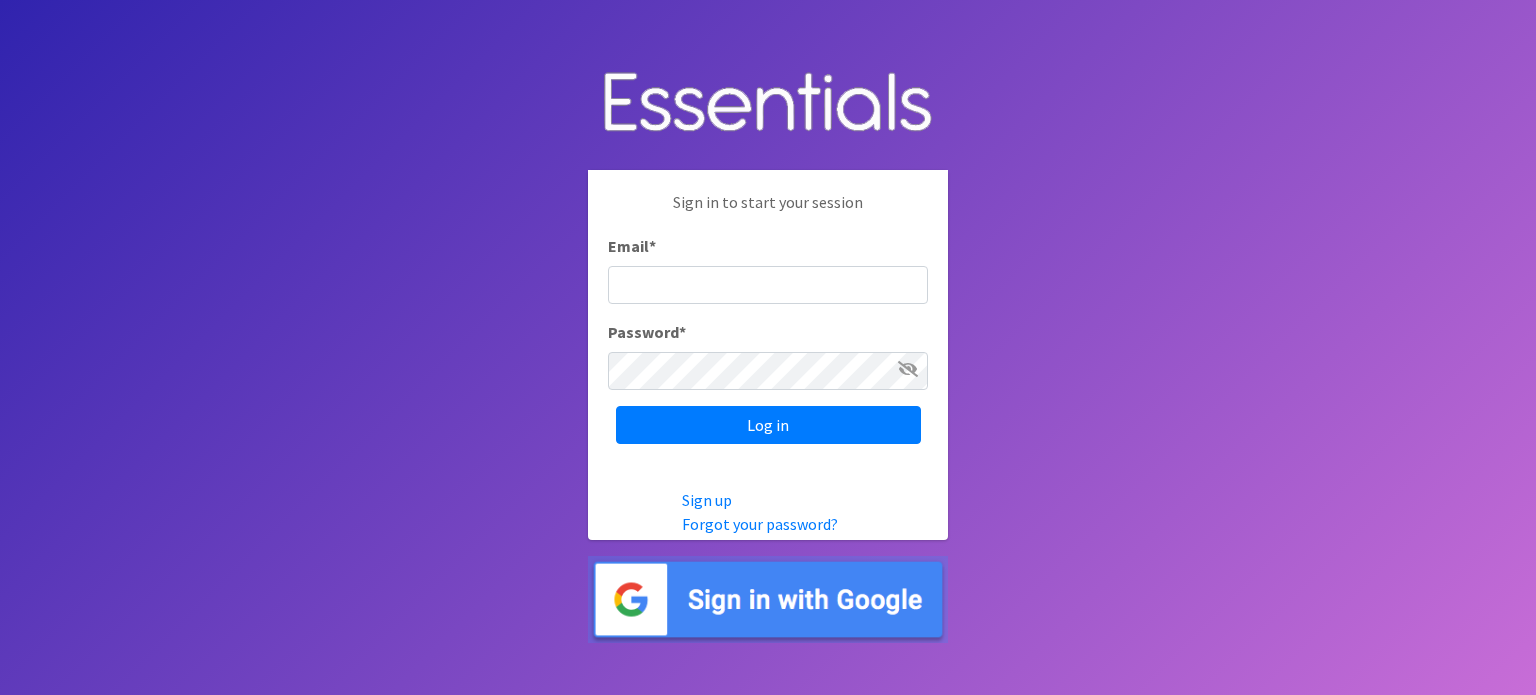 scroll, scrollTop: 0, scrollLeft: 0, axis: both 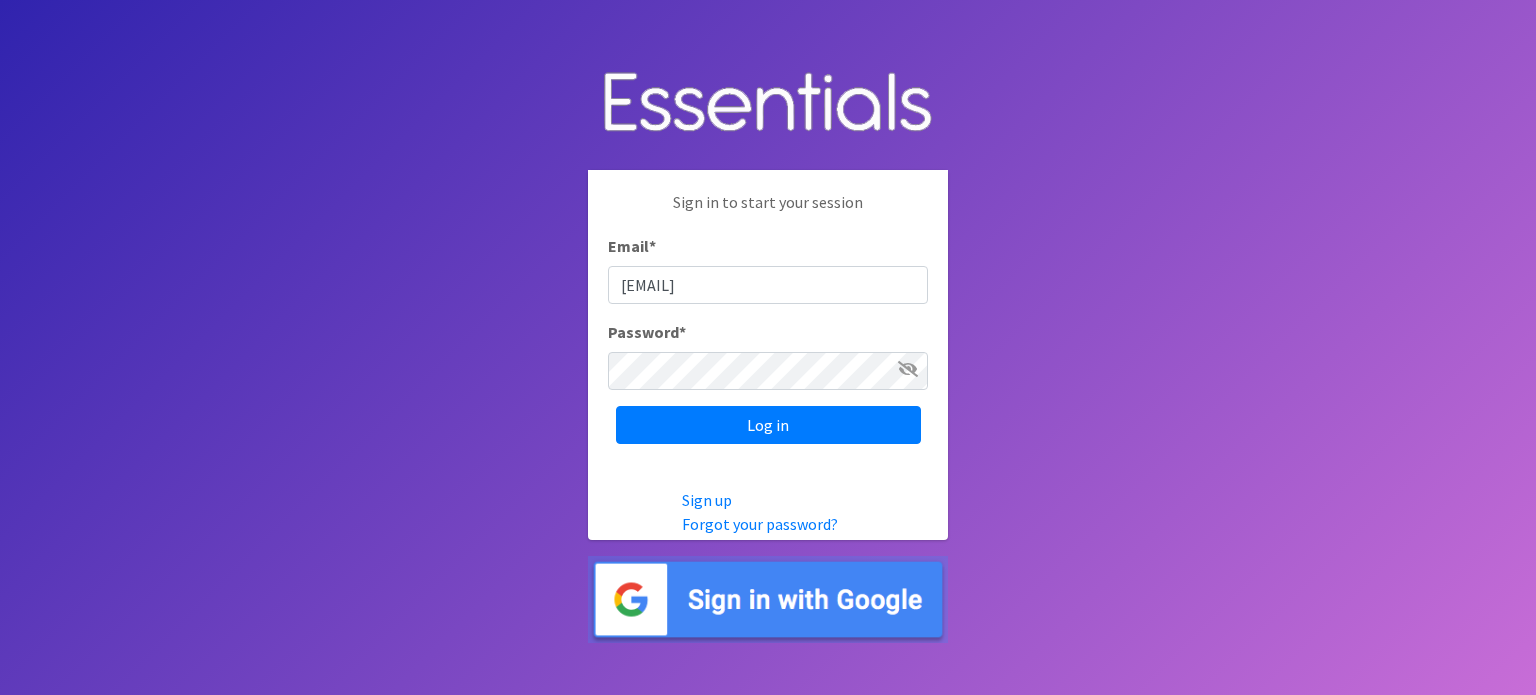 click at bounding box center (908, 369) 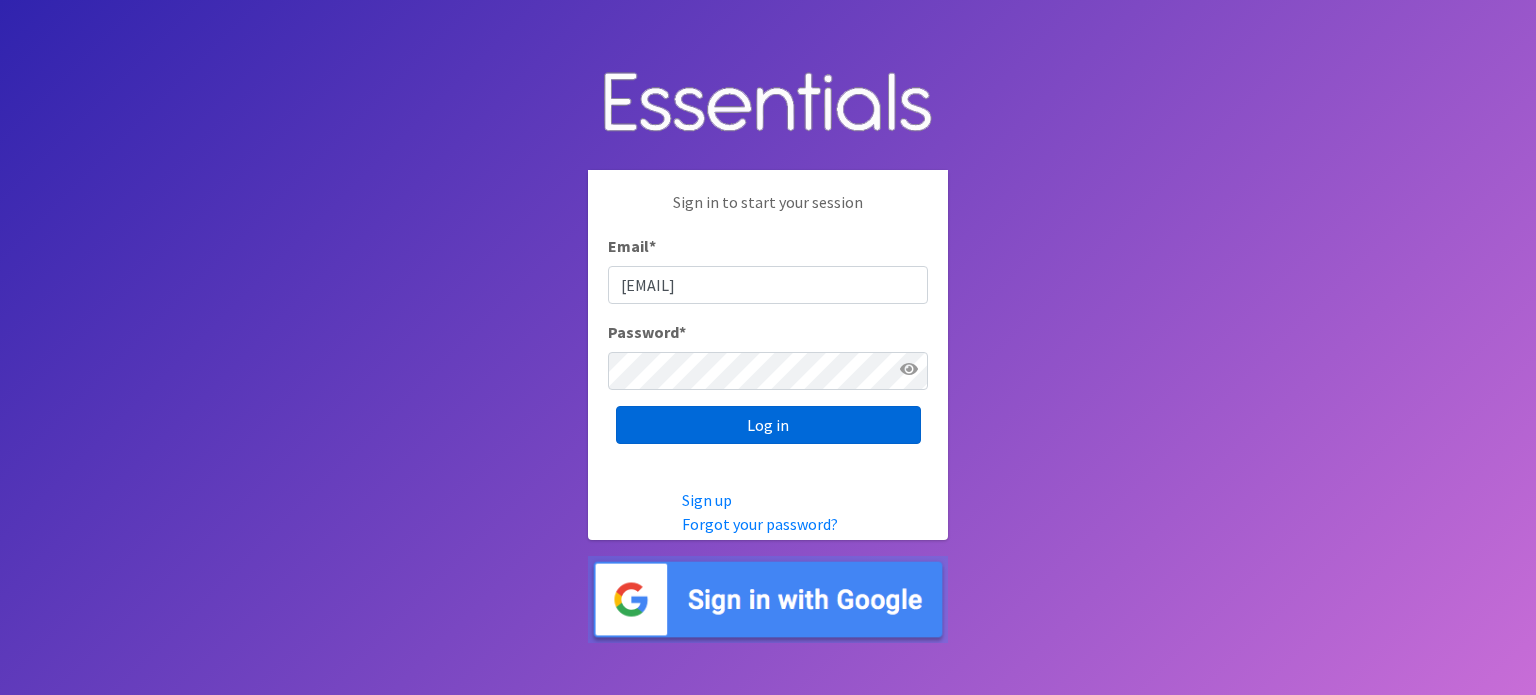 click on "Log in" at bounding box center (768, 425) 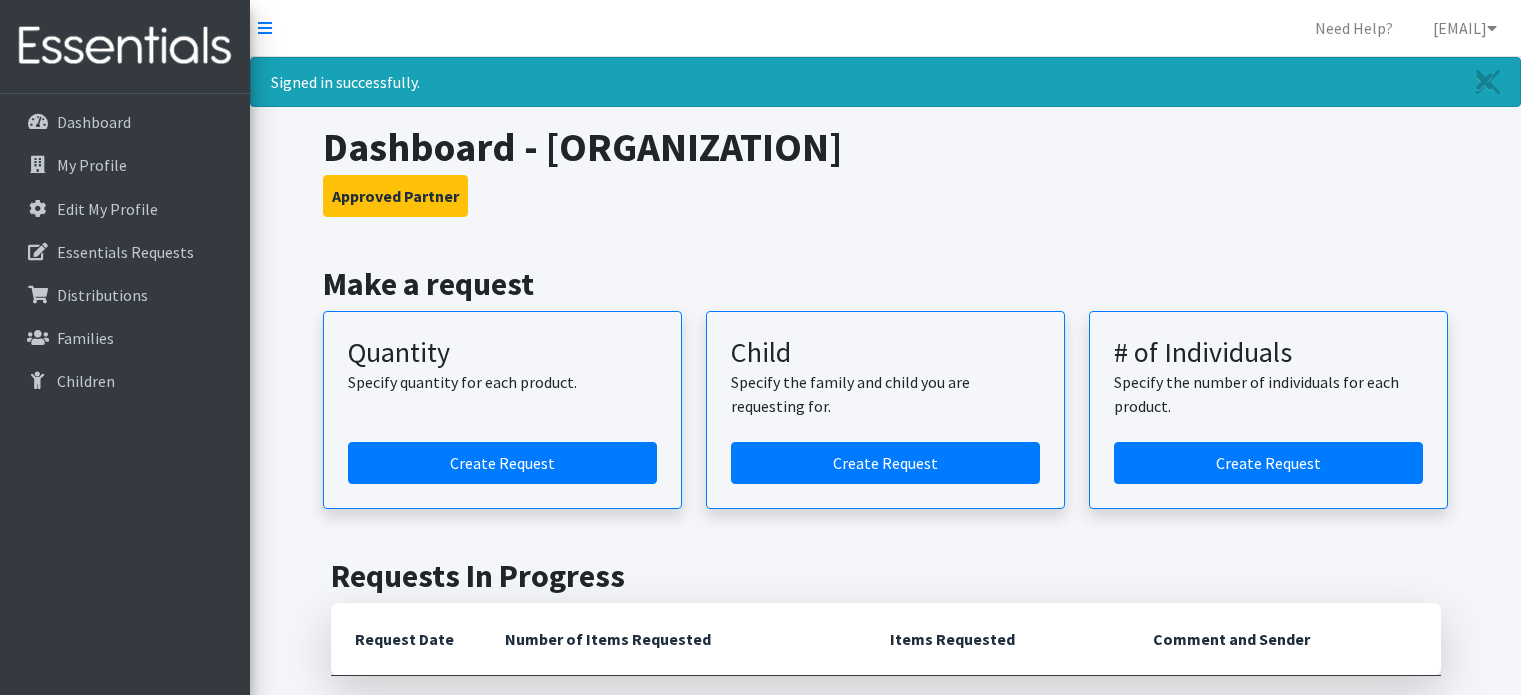 scroll, scrollTop: 0, scrollLeft: 0, axis: both 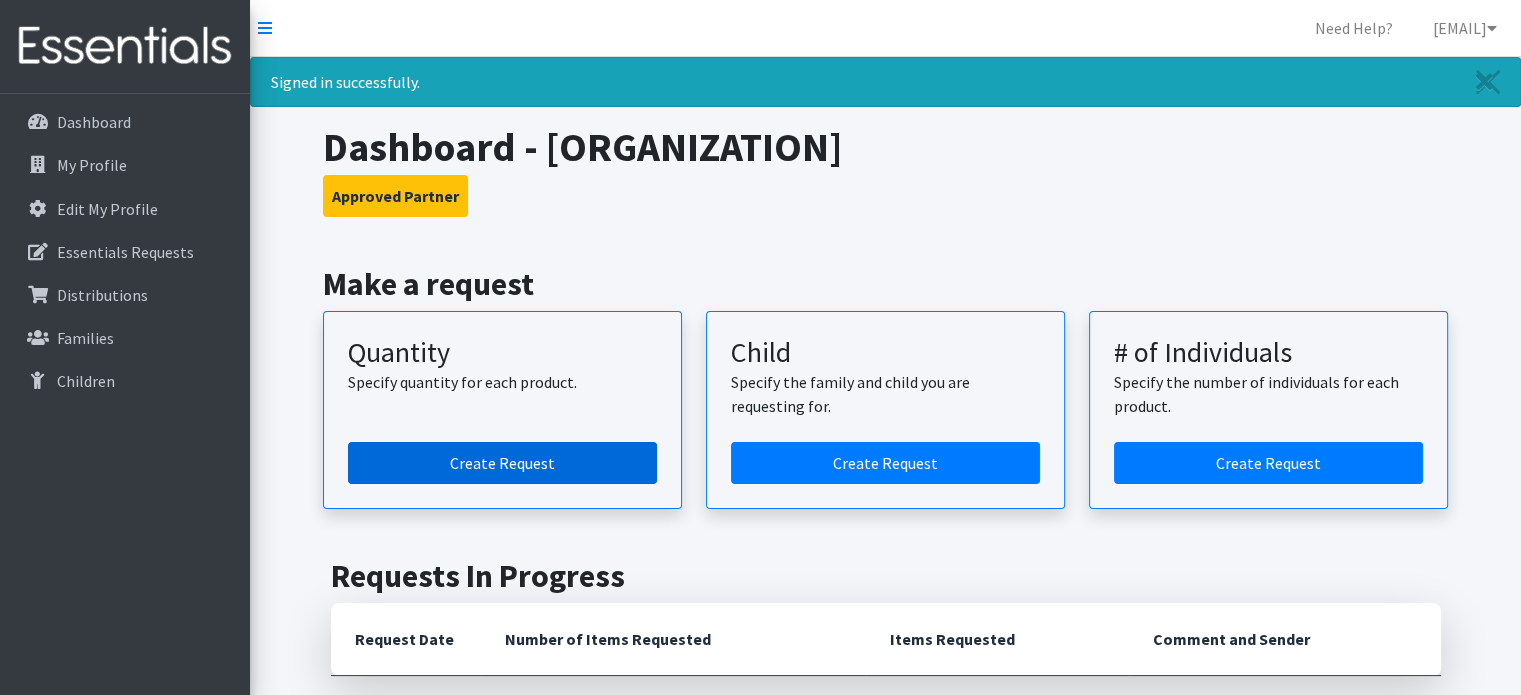 click on "Create Request" at bounding box center (502, 463) 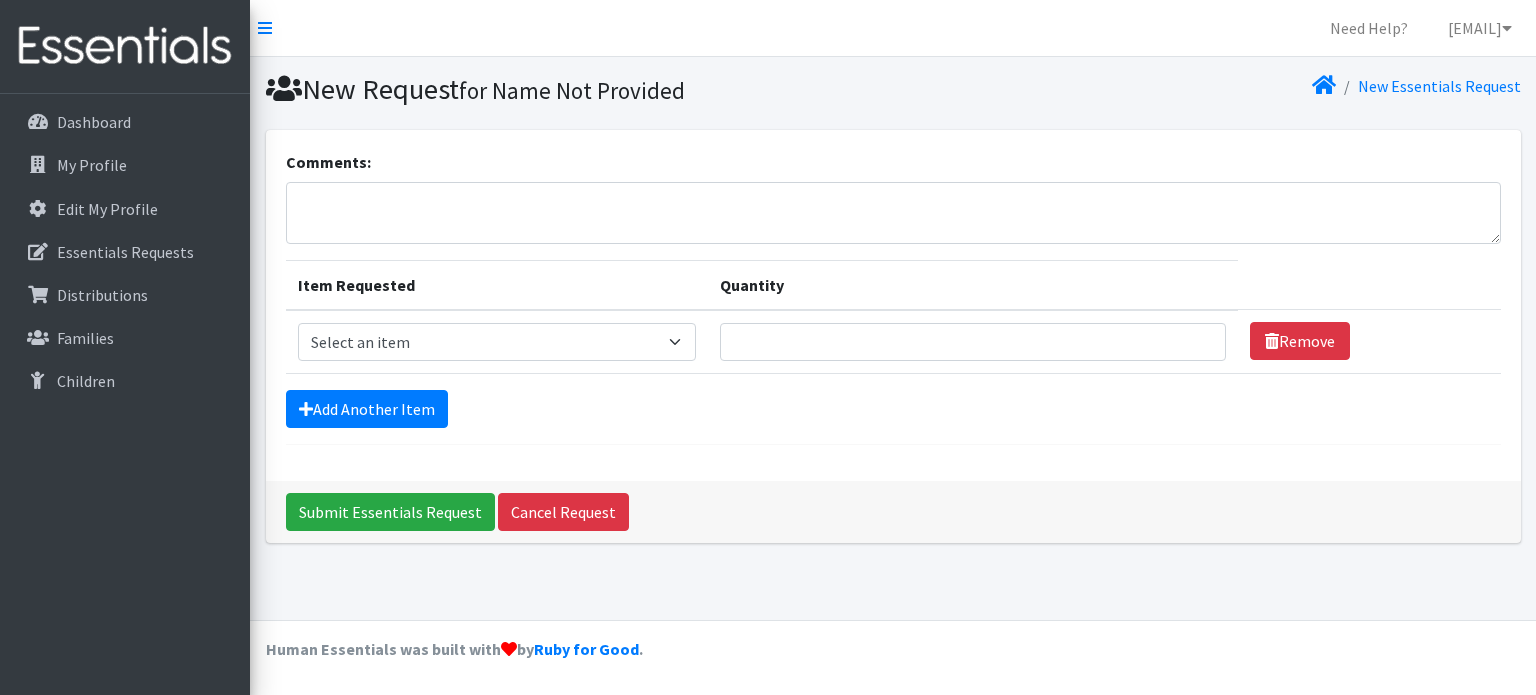 scroll, scrollTop: 0, scrollLeft: 0, axis: both 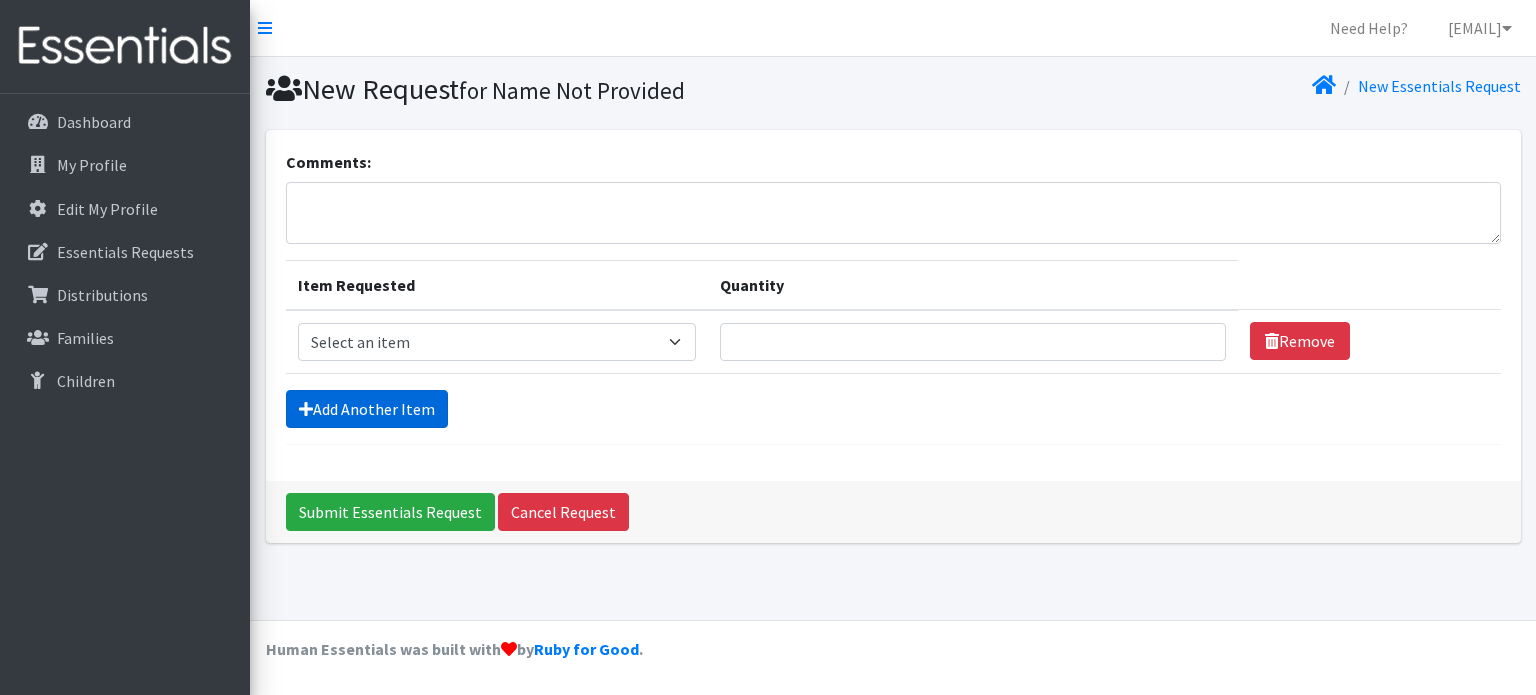 click on "Add Another Item" at bounding box center (367, 409) 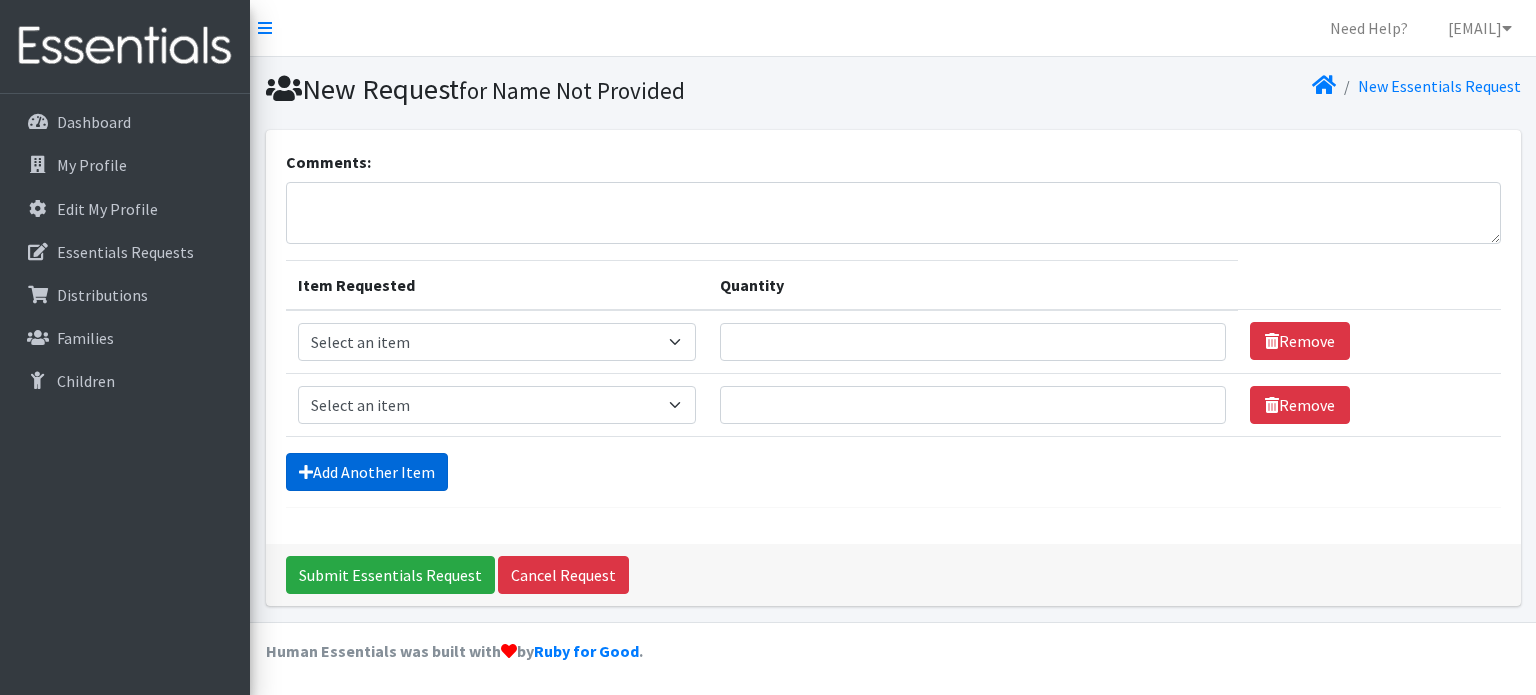 click on "Add Another Item" at bounding box center [367, 472] 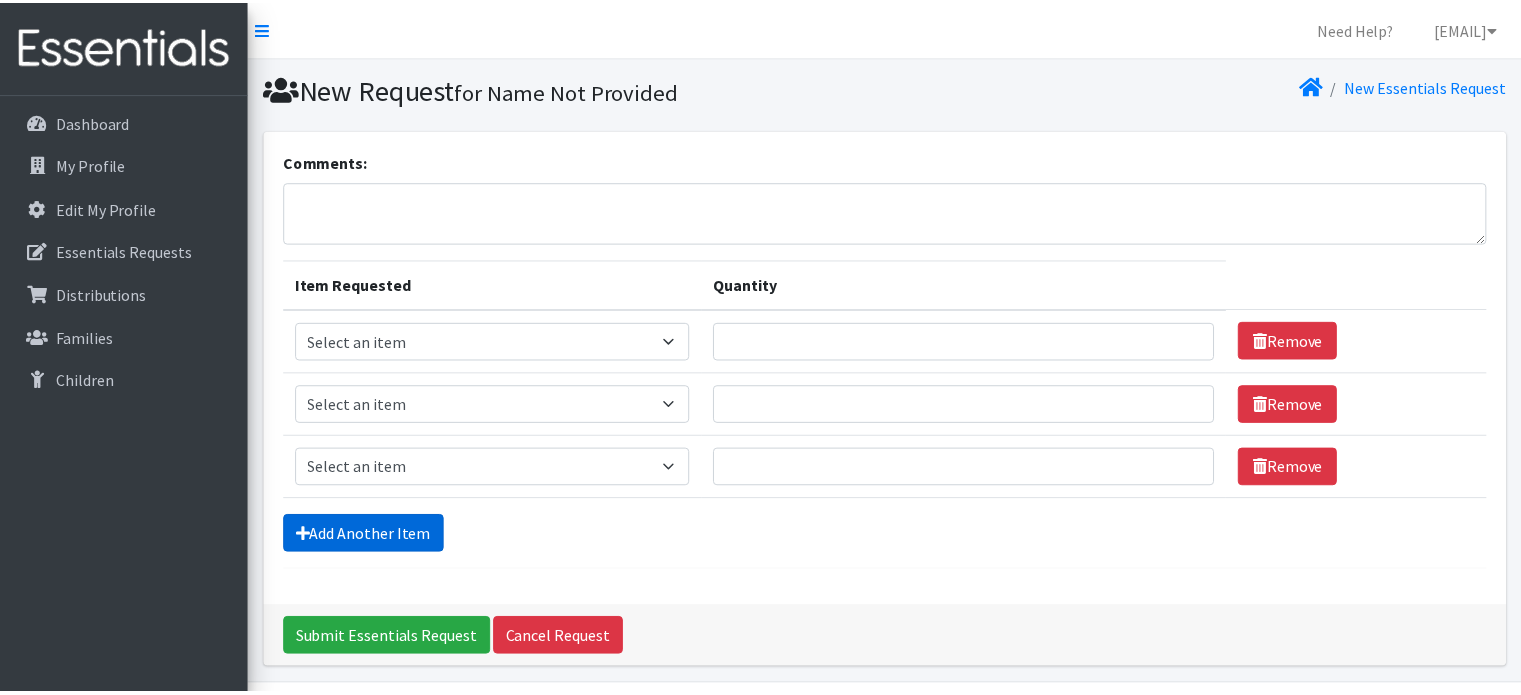 scroll, scrollTop: 61, scrollLeft: 0, axis: vertical 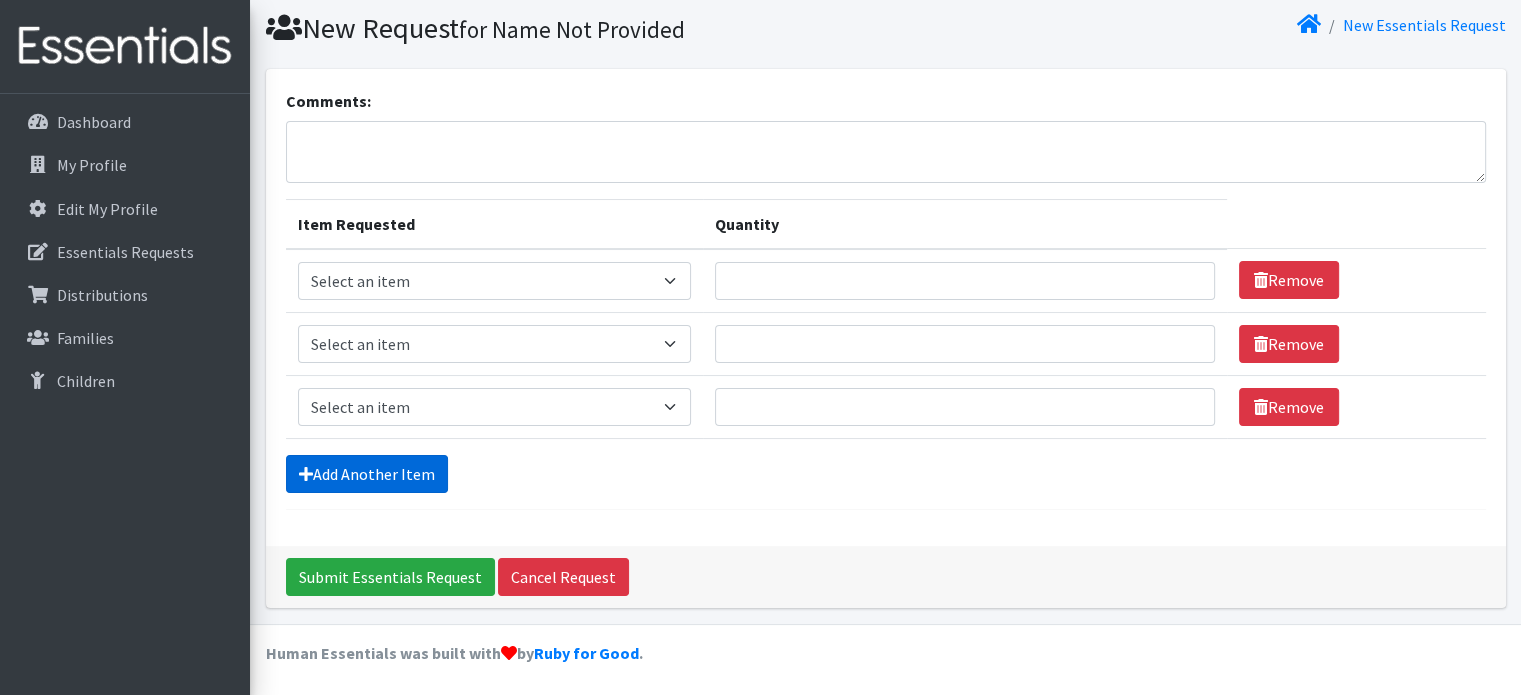 click on "Add Another Item" at bounding box center [367, 474] 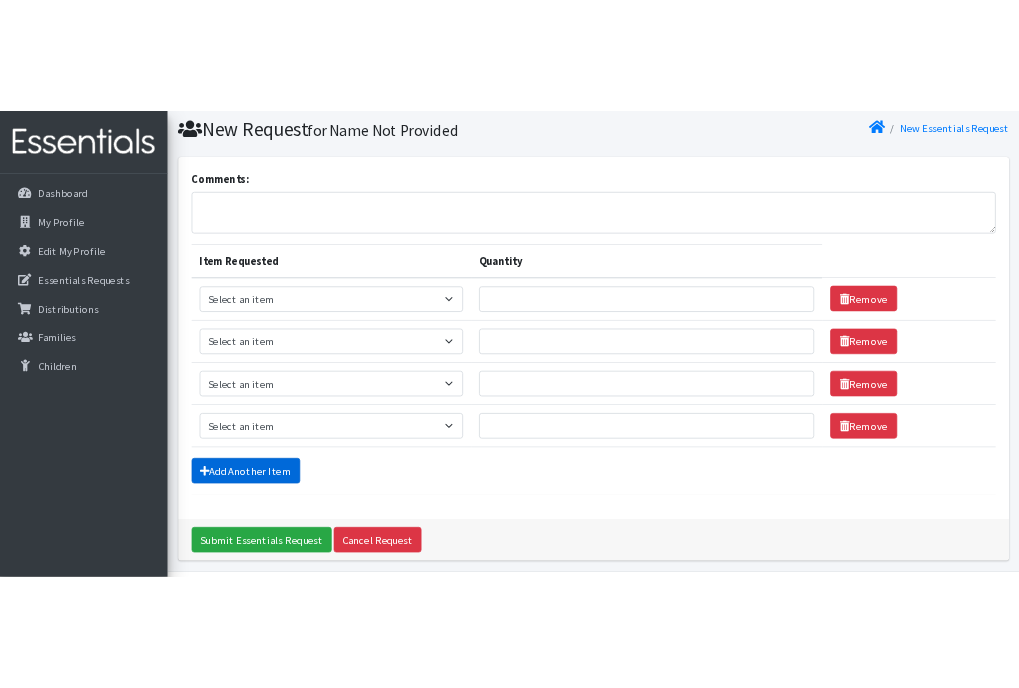 scroll, scrollTop: 124, scrollLeft: 0, axis: vertical 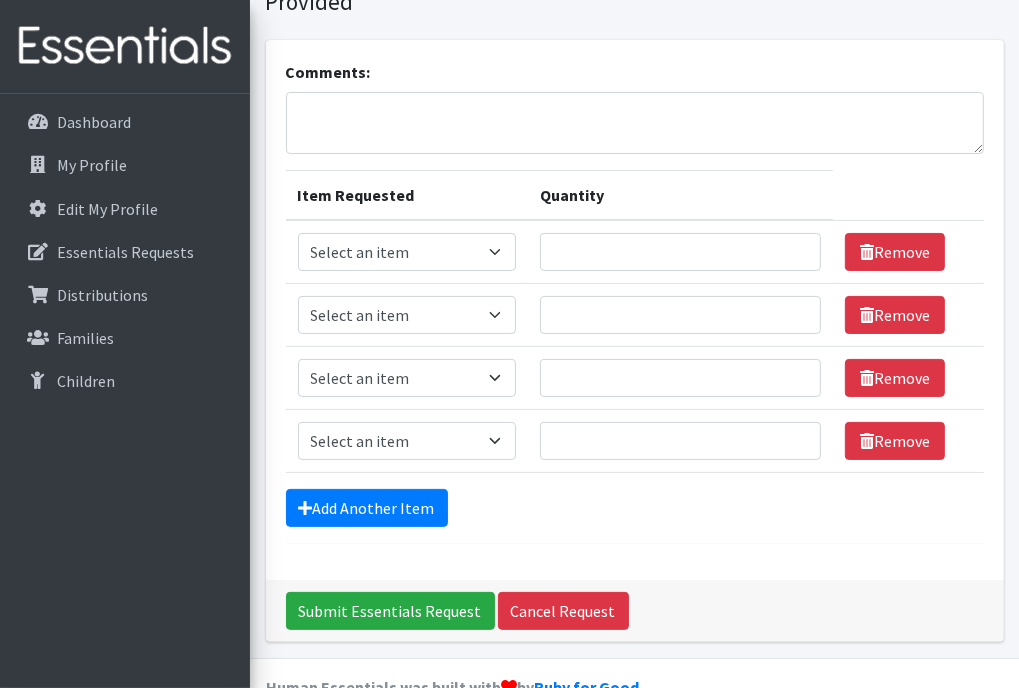 click on "Dashboard
My Profile
Edit My Profile
Essentials Requests
Distributions
Families
Children" at bounding box center (125, 409) 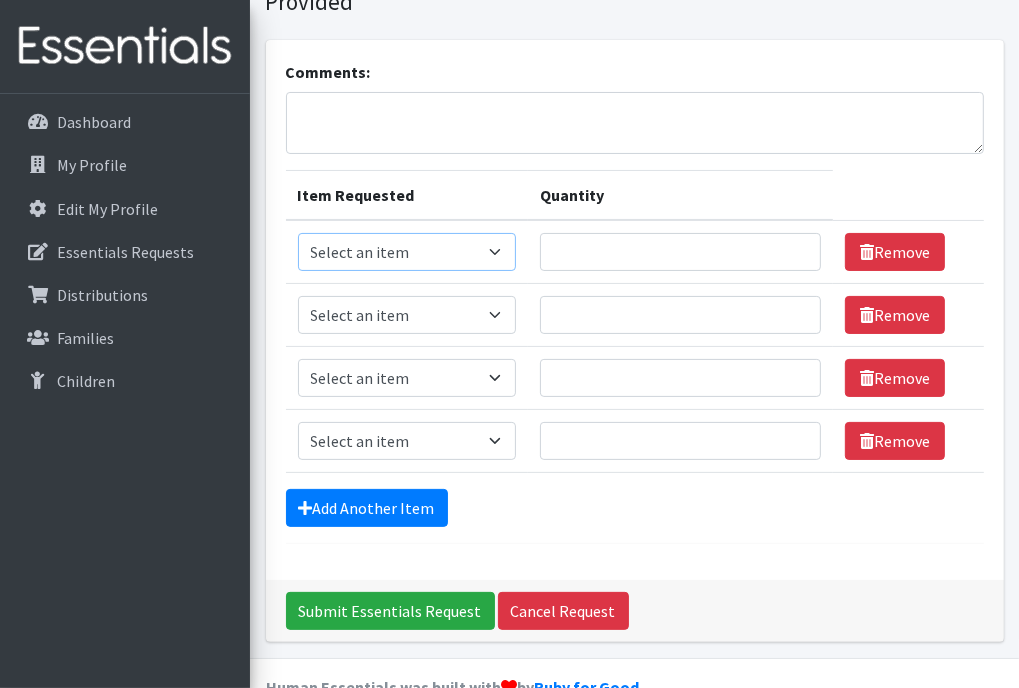 click on "Select an item
Adult Briefs (x-small)
Adult Briefs Large
Adult Briefs X-Large
Adult Briefs XXL
Always Bladder liner
Girls Guide to Puberty
Kids (Newborn)
Kids (Size 1)
Kids (Size 2)
Kids (Size 3)
Kids (Size 4)
Kids (Size 5)
Kids (Size 6)
Kids L/XL (60-125 lbs)
Kids Pull-Ups 2T-3T
Kids Pull-Ups 3T-4T
Kids Pull-Ups 4T/5T
Kids Pull-Ups 5T/6T
Kids S/M (38-65 lbs)
Kotex Maxi Pads
Thinx  Xtra Small
Thinx Lrg
Thinx Med
Thinx Small
Thinx XL" at bounding box center (407, 252) 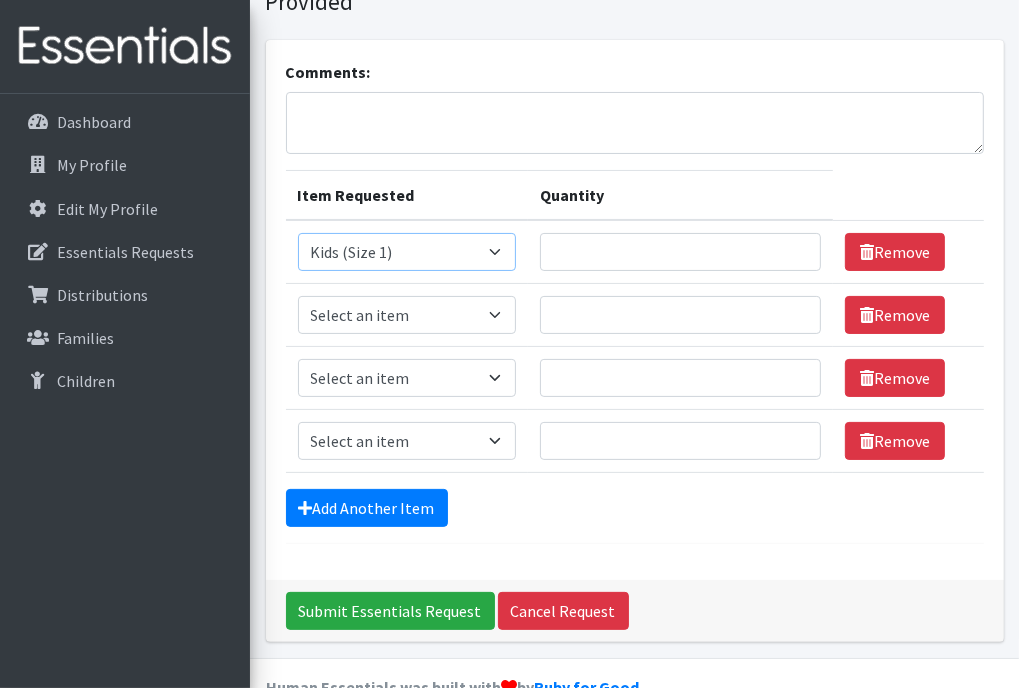 click on "Select an item
Adult Briefs (x-small)
Adult Briefs Large
Adult Briefs X-Large
Adult Briefs XXL
Always Bladder liner
Girls Guide to Puberty
Kids (Newborn)
Kids (Size 1)
Kids (Size 2)
Kids (Size 3)
Kids (Size 4)
Kids (Size 5)
Kids (Size 6)
Kids L/XL (60-125 lbs)
Kids Pull-Ups 2T-3T
Kids Pull-Ups 3T-4T
Kids Pull-Ups 4T/5T
Kids Pull-Ups 5T/6T
Kids S/M (38-65 lbs)
Kotex Maxi Pads
Thinx  Xtra Small
Thinx Lrg
Thinx Med
Thinx Small
Thinx XL" at bounding box center [407, 252] 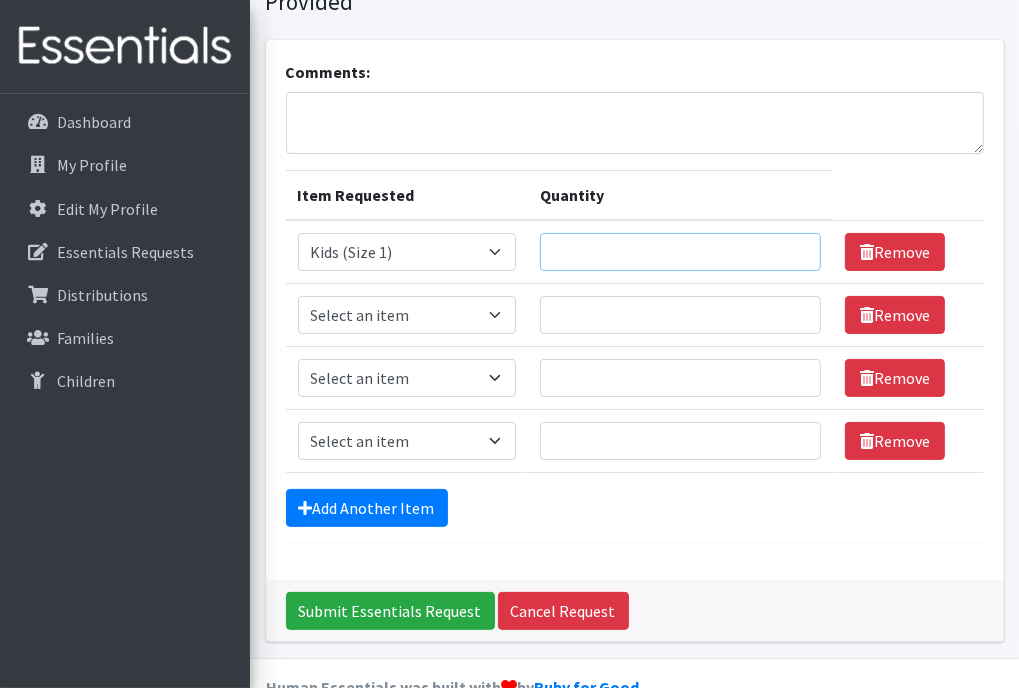 click on "Quantity" at bounding box center (680, 252) 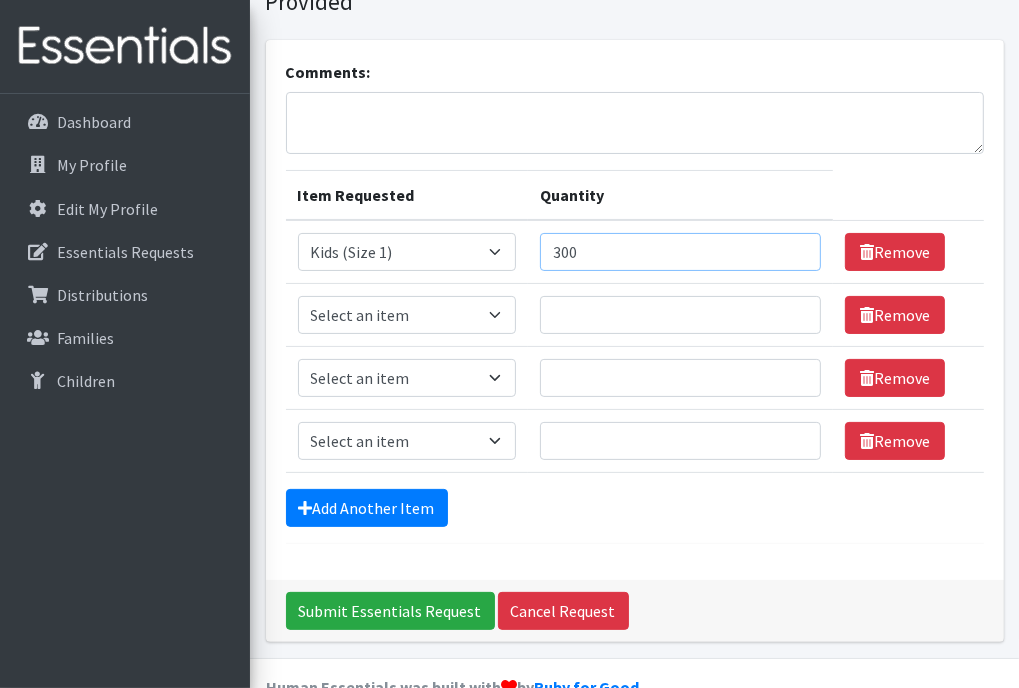 type on "300" 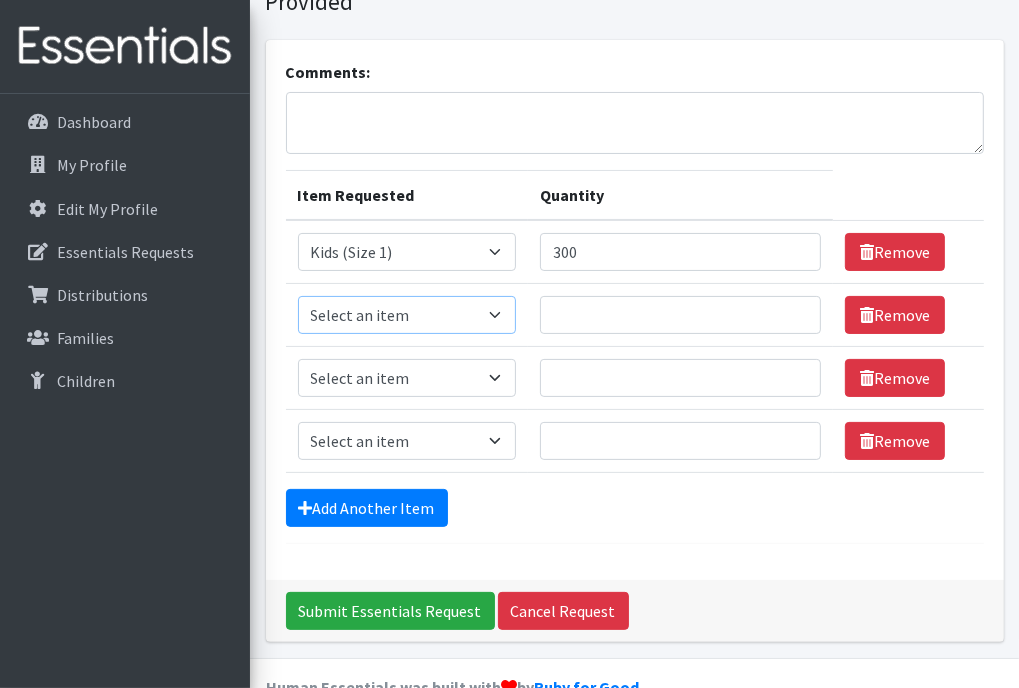 click on "Select an item
Adult Briefs (x-small)
Adult Briefs Large
Adult Briefs X-Large
Adult Briefs XXL
Always Bladder liner
Girls Guide to Puberty
Kids (Newborn)
Kids (Size 1)
Kids (Size 2)
Kids (Size 3)
Kids (Size 4)
Kids (Size 5)
Kids (Size 6)
Kids L/XL (60-125 lbs)
Kids Pull-Ups 2T-3T
Kids Pull-Ups 3T-4T
Kids Pull-Ups 4T/5T
Kids Pull-Ups 5T/6T
Kids S/M (38-65 lbs)
Kotex Maxi Pads
Thinx  Xtra Small
Thinx Lrg
Thinx Med
Thinx Small
Thinx XL" at bounding box center [407, 315] 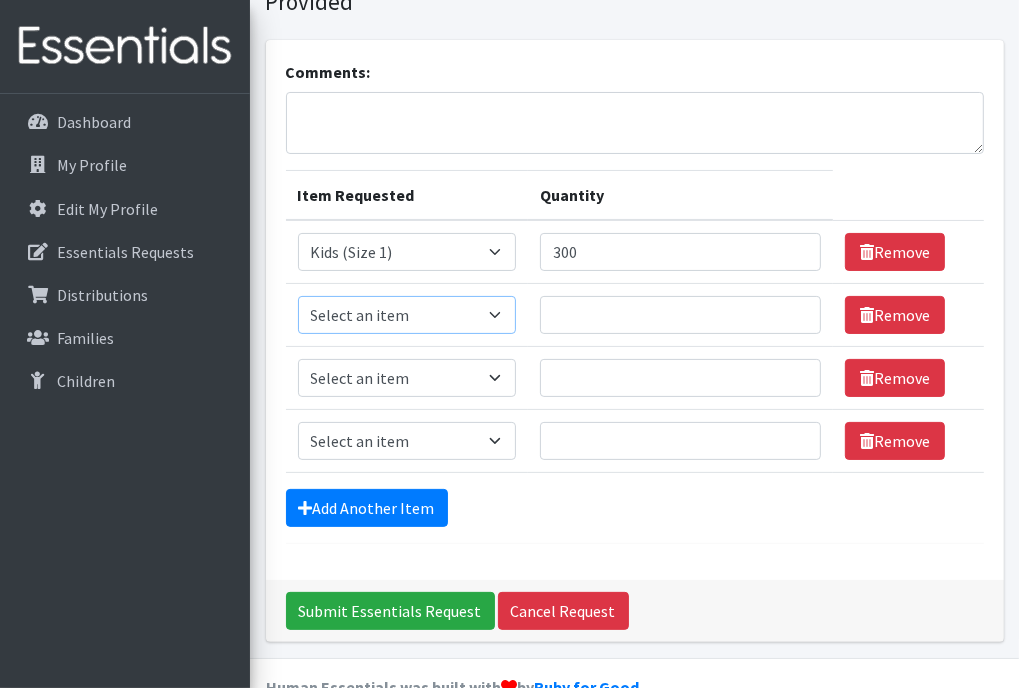 select on "346" 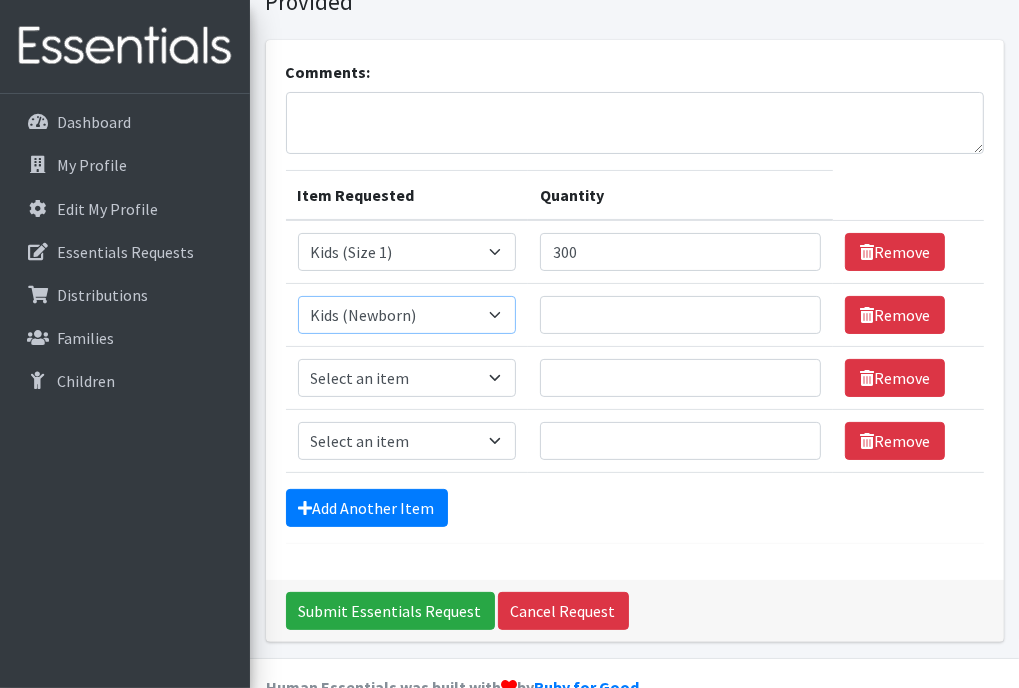 click on "Select an item
Adult Briefs (x-small)
Adult Briefs Large
Adult Briefs X-Large
Adult Briefs XXL
Always Bladder liner
Girls Guide to Puberty
Kids (Newborn)
Kids (Size 1)
Kids (Size 2)
Kids (Size 3)
Kids (Size 4)
Kids (Size 5)
Kids (Size 6)
Kids L/XL (60-125 lbs)
Kids Pull-Ups 2T-3T
Kids Pull-Ups 3T-4T
Kids Pull-Ups 4T/5T
Kids Pull-Ups 5T/6T
Kids S/M (38-65 lbs)
Kotex Maxi Pads
Thinx  Xtra Small
Thinx Lrg
Thinx Med
Thinx Small
Thinx XL" at bounding box center (407, 315) 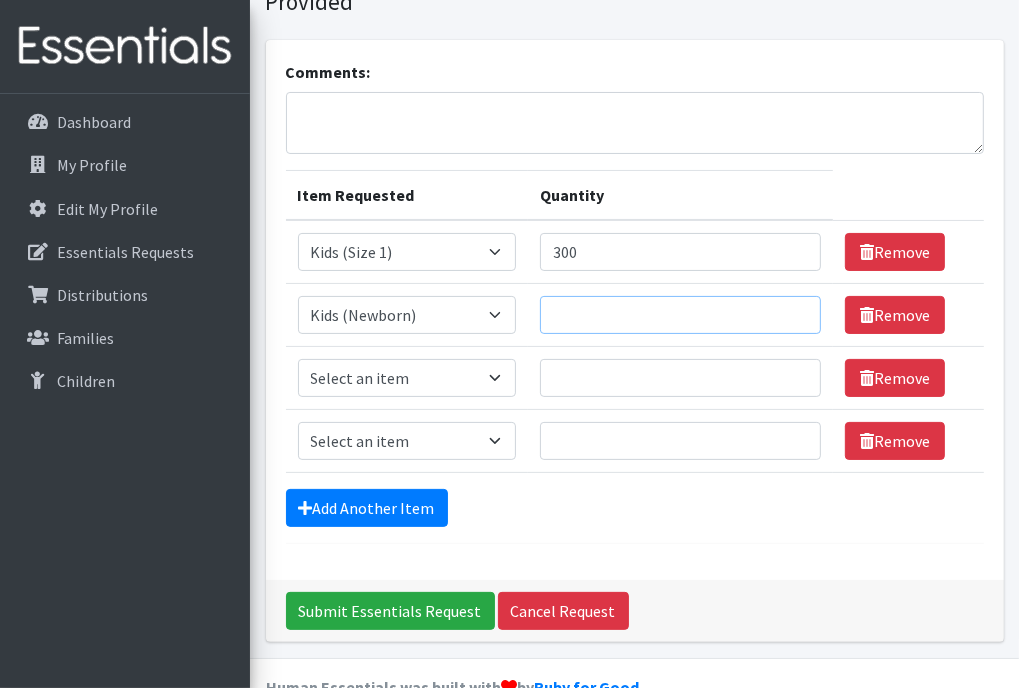 click on "Quantity" at bounding box center [680, 315] 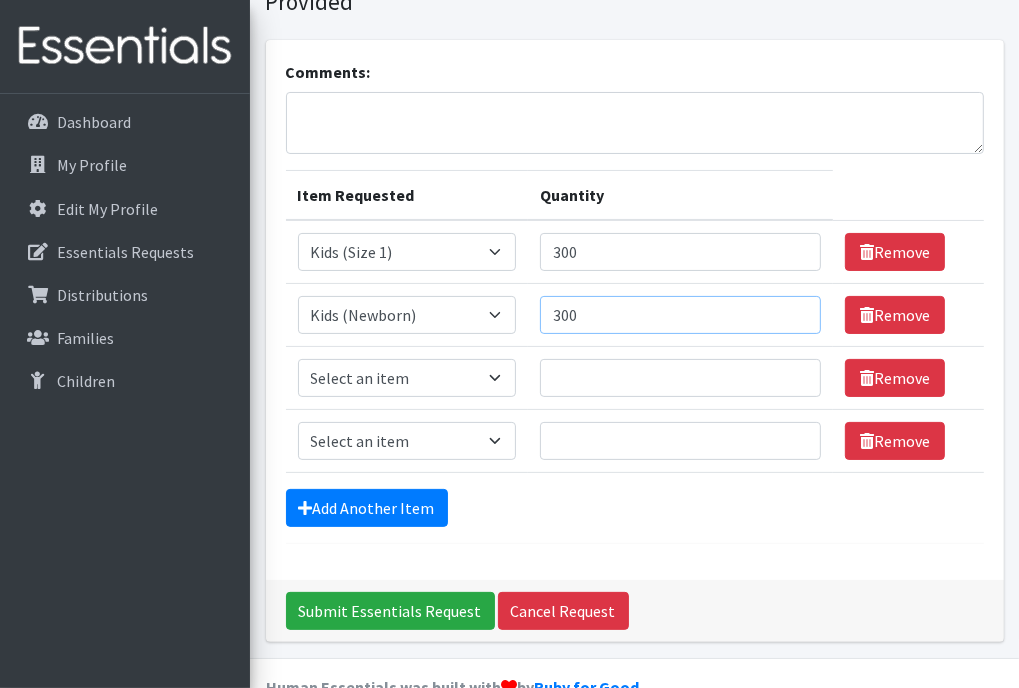 type on "300" 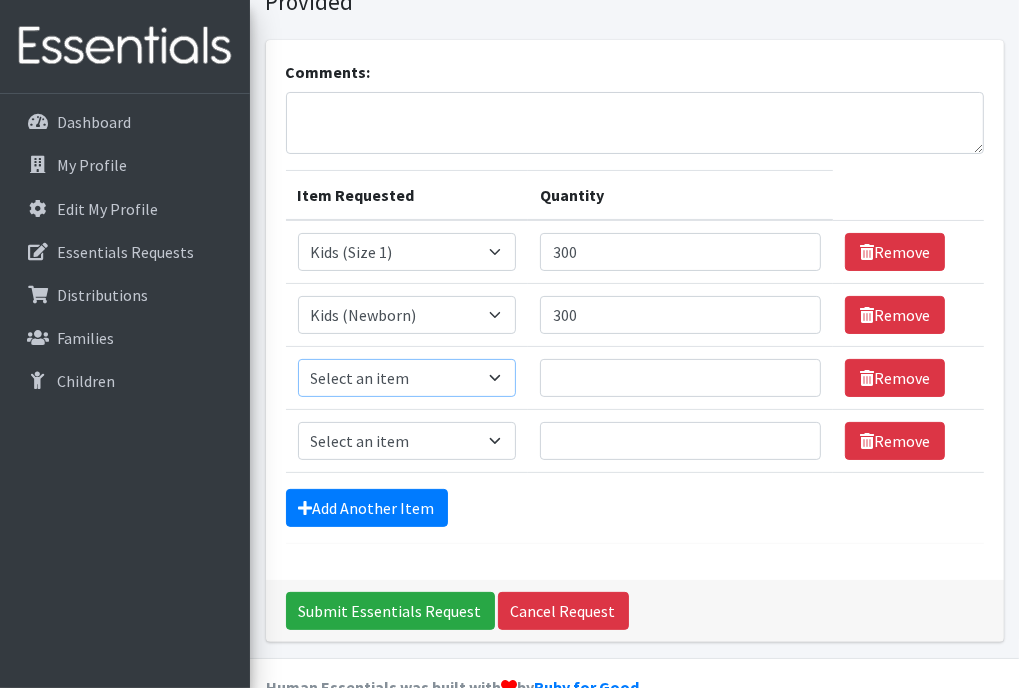click on "Select an item
Adult Briefs (x-small)
Adult Briefs Large
Adult Briefs X-Large
Adult Briefs XXL
Always Bladder liner
Girls Guide to Puberty
Kids (Newborn)
Kids (Size 1)
Kids (Size 2)
Kids (Size 3)
Kids (Size 4)
Kids (Size 5)
Kids (Size 6)
Kids L/XL (60-125 lbs)
Kids Pull-Ups 2T-3T
Kids Pull-Ups 3T-4T
Kids Pull-Ups 4T/5T
Kids Pull-Ups 5T/6T
Kids S/M (38-65 lbs)
Kotex Maxi Pads
Thinx  Xtra Small
Thinx Lrg
Thinx Med
Thinx Small
Thinx XL" at bounding box center (407, 378) 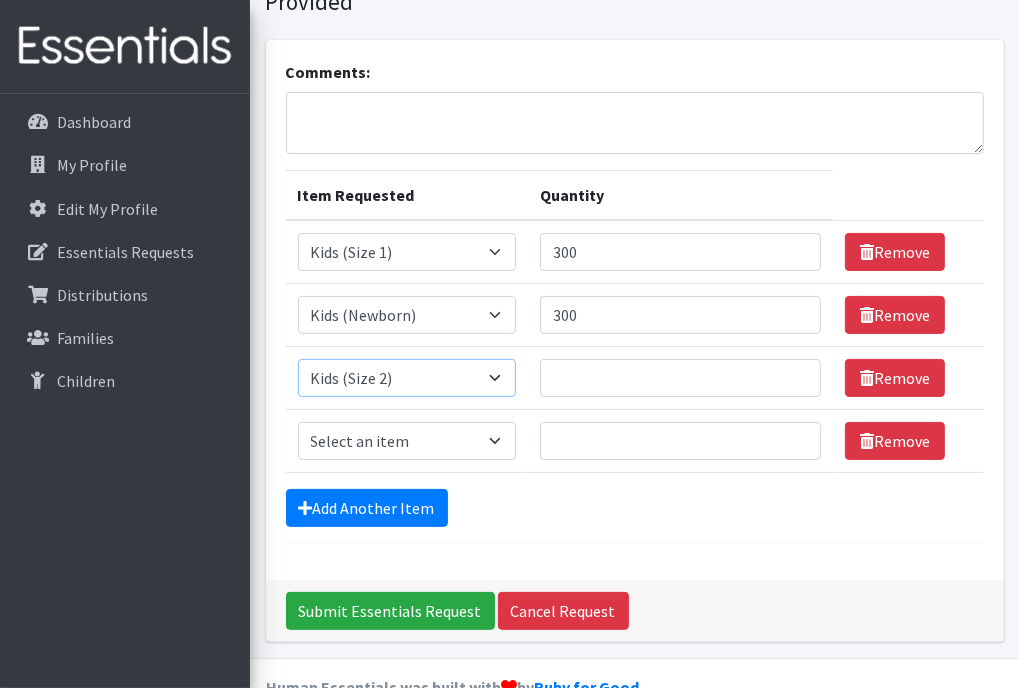 click on "Select an item
Adult Briefs (x-small)
Adult Briefs Large
Adult Briefs X-Large
Adult Briefs XXL
Always Bladder liner
Girls Guide to Puberty
Kids (Newborn)
Kids (Size 1)
Kids (Size 2)
Kids (Size 3)
Kids (Size 4)
Kids (Size 5)
Kids (Size 6)
Kids L/XL (60-125 lbs)
Kids Pull-Ups 2T-3T
Kids Pull-Ups 3T-4T
Kids Pull-Ups 4T/5T
Kids Pull-Ups 5T/6T
Kids S/M (38-65 lbs)
Kotex Maxi Pads
Thinx  Xtra Small
Thinx Lrg
Thinx Med
Thinx Small
Thinx XL" at bounding box center [407, 378] 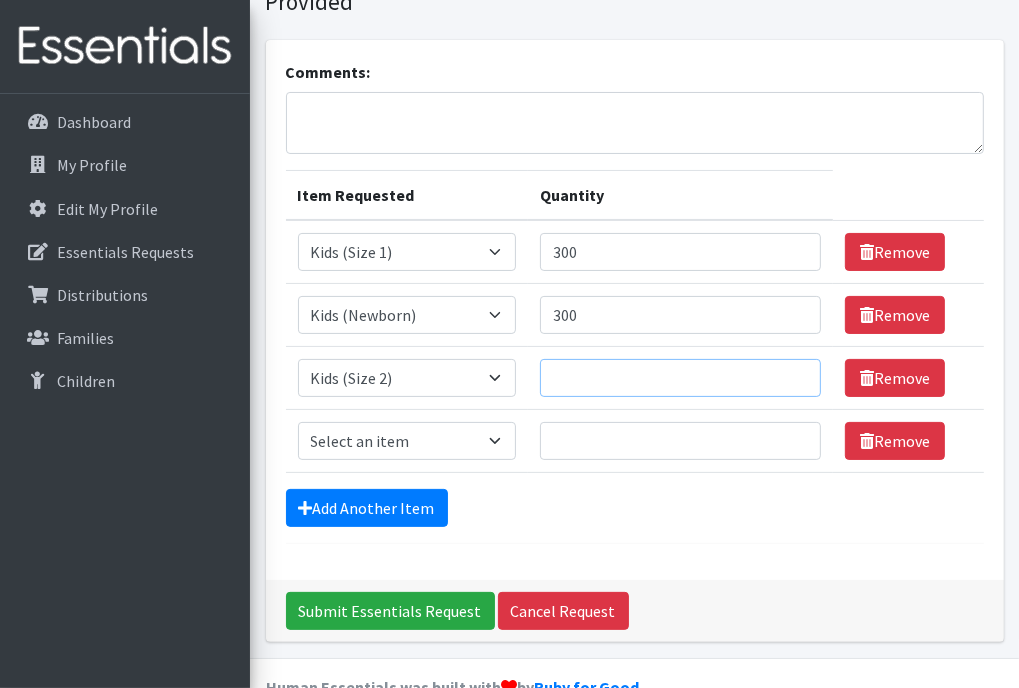 click on "Quantity" at bounding box center (680, 378) 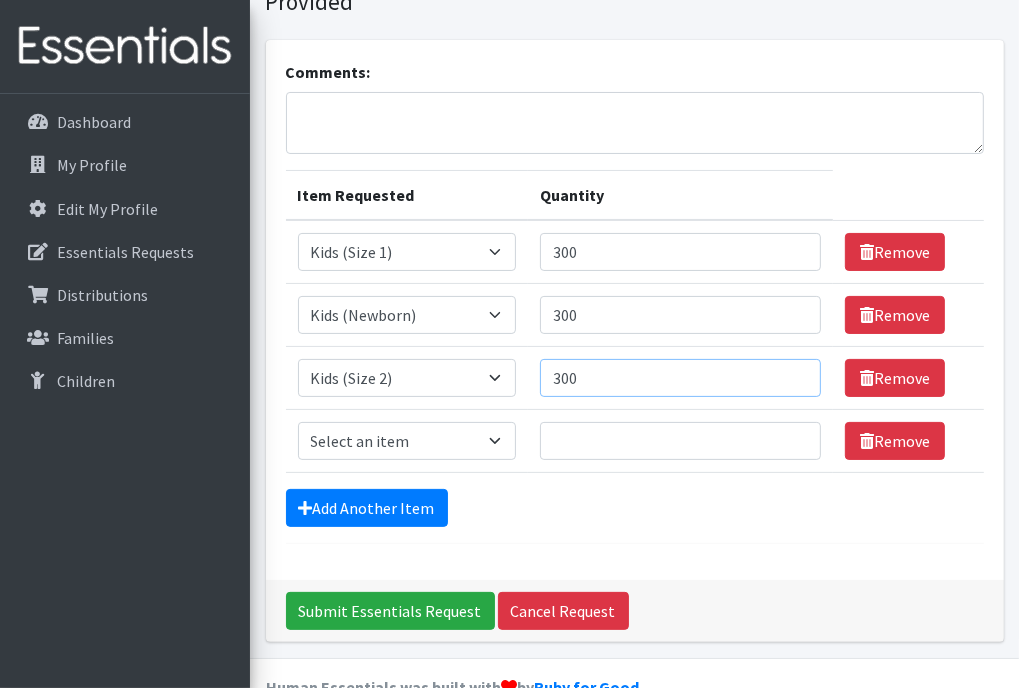 type on "300" 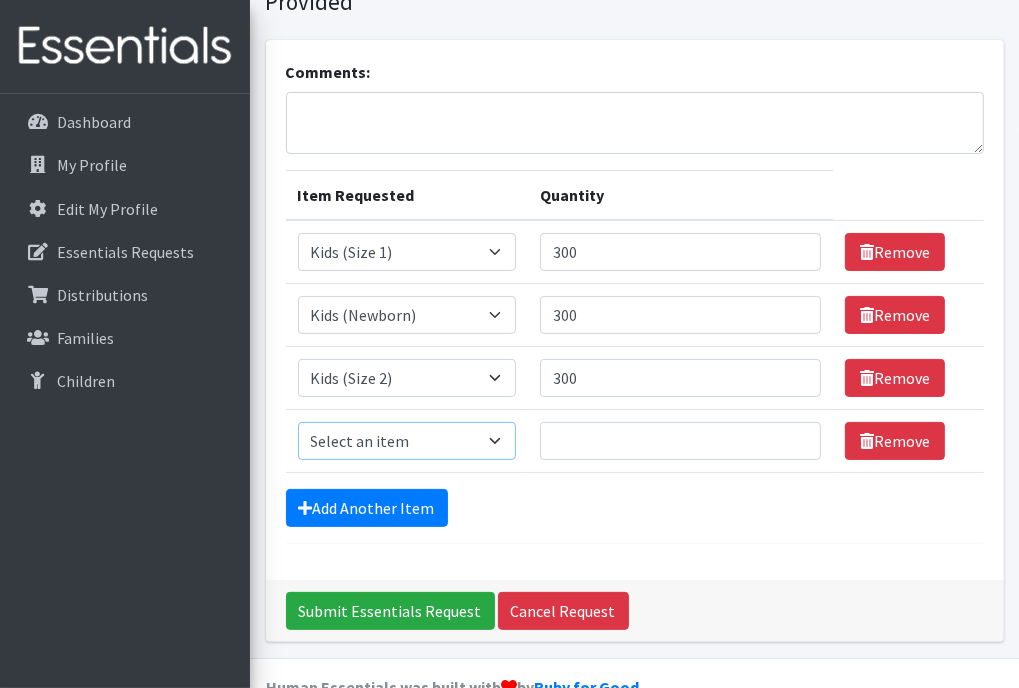 click on "Select an item
Adult Briefs (x-small)
Adult Briefs Large
Adult Briefs X-Large
Adult Briefs XXL
Always Bladder liner
Girls Guide to Puberty
Kids (Newborn)
Kids (Size 1)
Kids (Size 2)
Kids (Size 3)
Kids (Size 4)
Kids (Size 5)
Kids (Size 6)
Kids L/XL (60-125 lbs)
Kids Pull-Ups 2T-3T
Kids Pull-Ups 3T-4T
Kids Pull-Ups 4T/5T
Kids Pull-Ups 5T/6T
Kids S/M (38-65 lbs)
Kotex Maxi Pads
Thinx  Xtra Small
Thinx Lrg
Thinx Med
Thinx Small
Thinx XL" at bounding box center [407, 441] 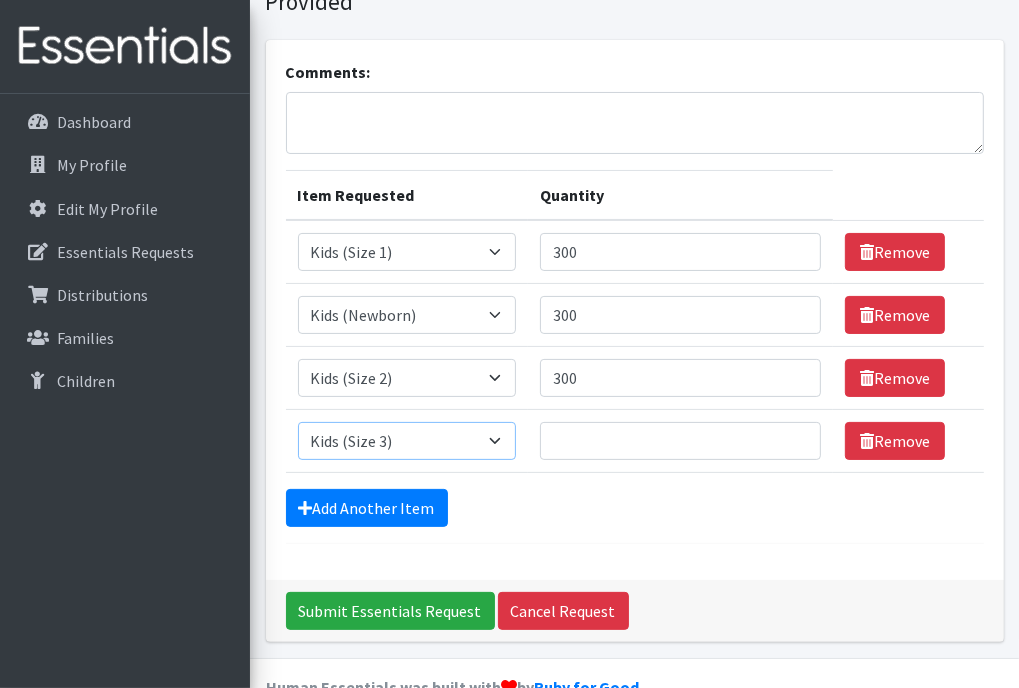 click on "Select an item
Adult Briefs (x-small)
Adult Briefs Large
Adult Briefs X-Large
Adult Briefs XXL
Always Bladder liner
Girls Guide to Puberty
Kids (Newborn)
Kids (Size 1)
Kids (Size 2)
Kids (Size 3)
Kids (Size 4)
Kids (Size 5)
Kids (Size 6)
Kids L/XL (60-125 lbs)
Kids Pull-Ups 2T-3T
Kids Pull-Ups 3T-4T
Kids Pull-Ups 4T/5T
Kids Pull-Ups 5T/6T
Kids S/M (38-65 lbs)
Kotex Maxi Pads
Thinx  Xtra Small
Thinx Lrg
Thinx Med
Thinx Small
Thinx XL" at bounding box center (407, 441) 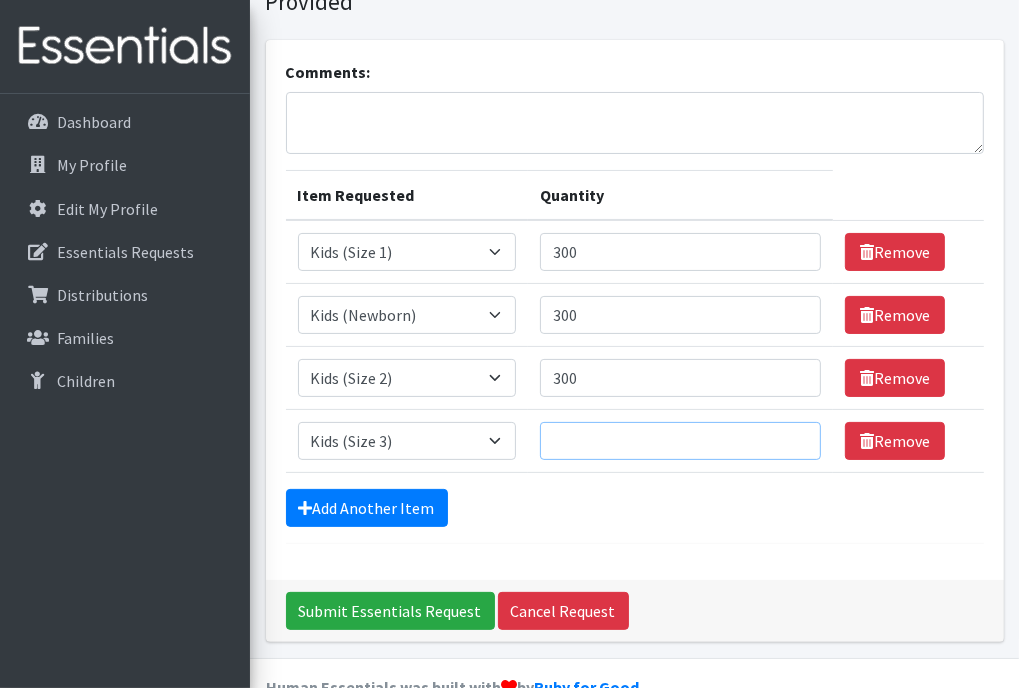 click on "Quantity" at bounding box center (680, 441) 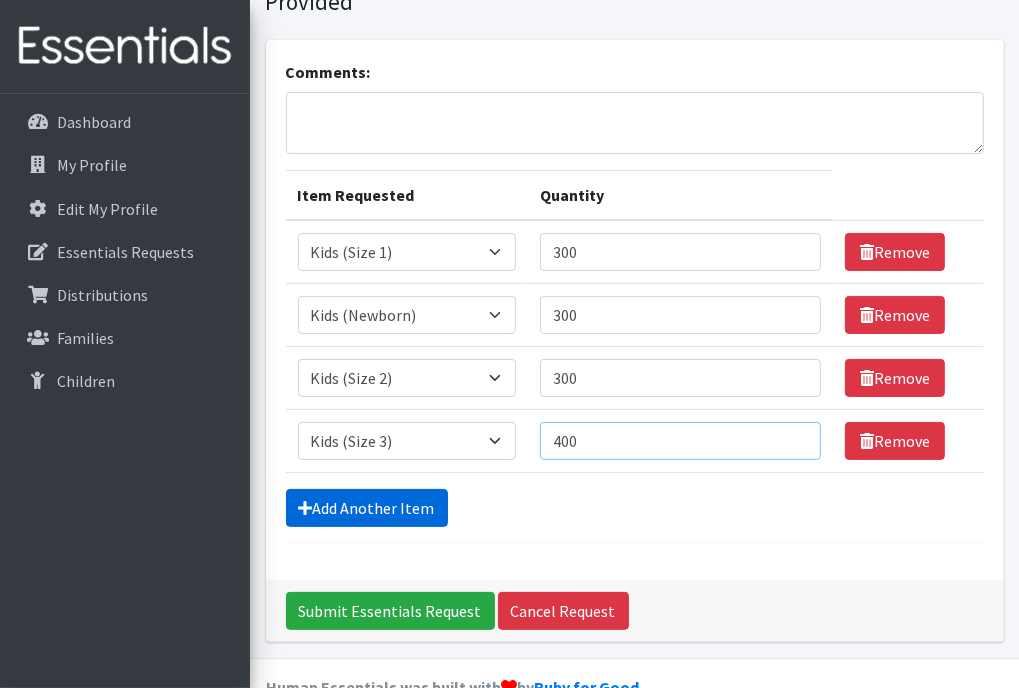 type on "400" 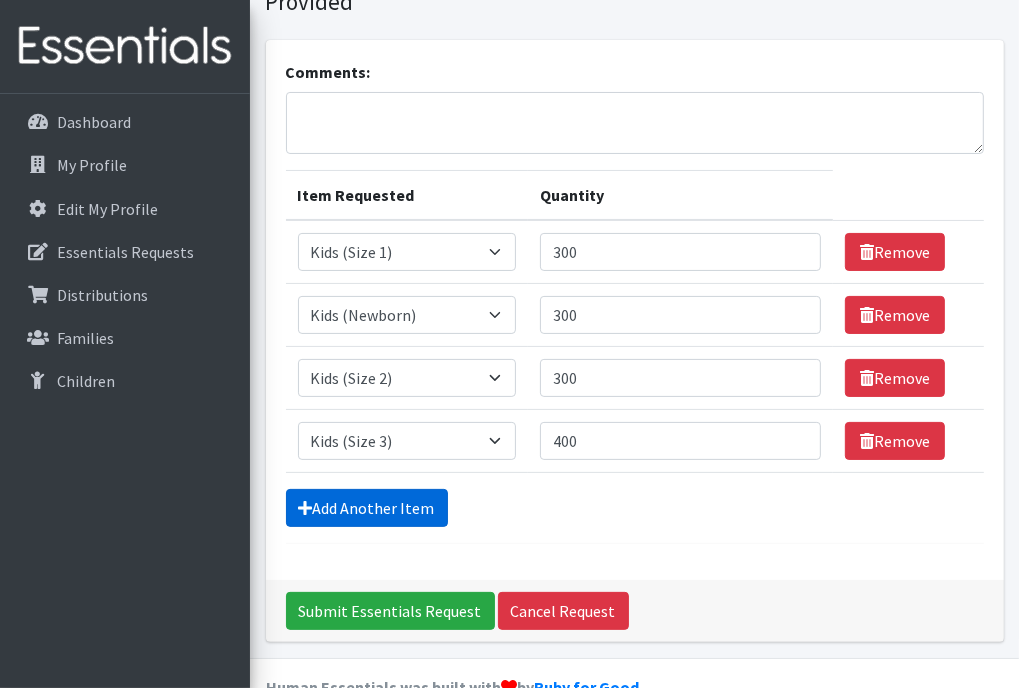 click on "Add Another Item" at bounding box center (367, 508) 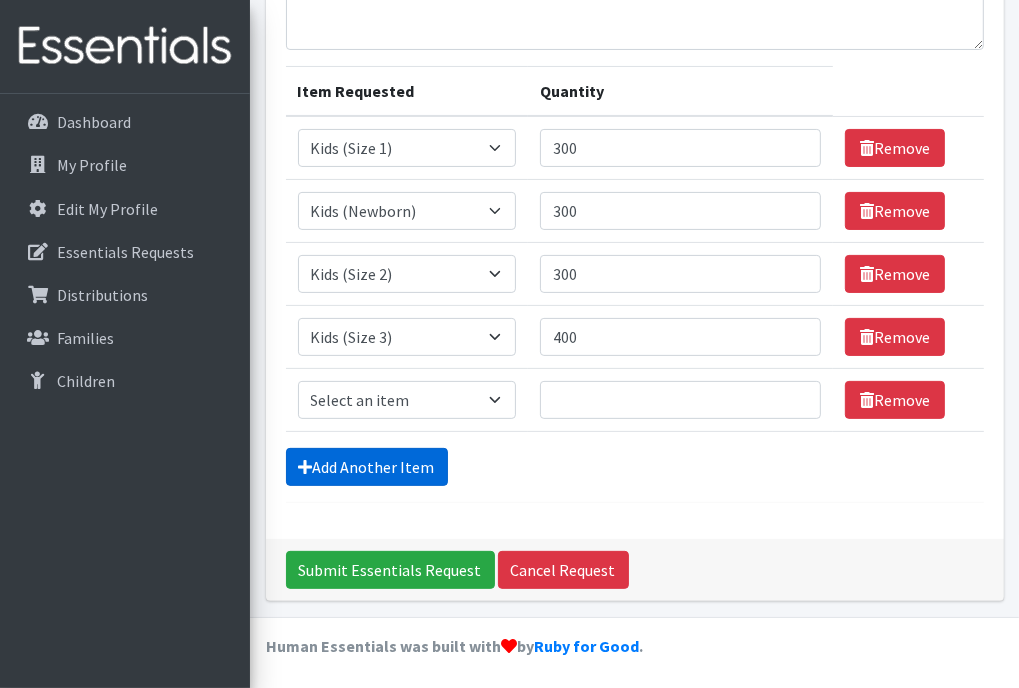click on "Add Another Item" at bounding box center [367, 467] 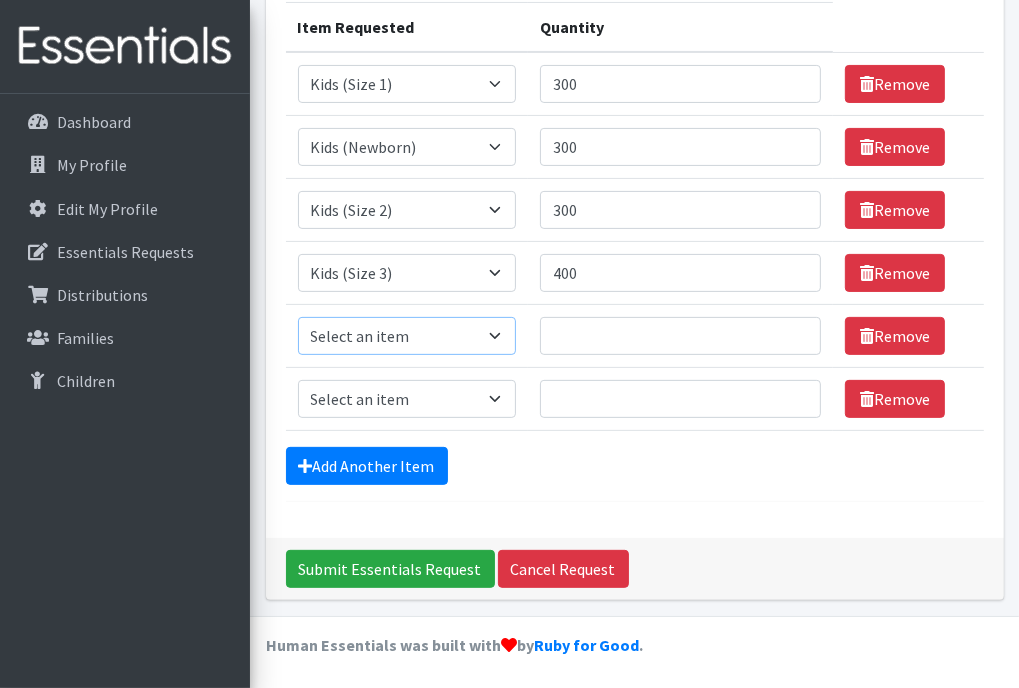 click on "Select an item
Adult Briefs (x-small)
Adult Briefs Large
Adult Briefs X-Large
Adult Briefs XXL
Always Bladder liner
Girls Guide to Puberty
Kids (Newborn)
Kids (Size 1)
Kids (Size 2)
Kids (Size 3)
Kids (Size 4)
Kids (Size 5)
Kids (Size 6)
Kids L/XL (60-125 lbs)
Kids Pull-Ups 2T-3T
Kids Pull-Ups 3T-4T
Kids Pull-Ups 4T/5T
Kids Pull-Ups 5T/6T
Kids S/M (38-65 lbs)
Kotex Maxi Pads
Thinx  Xtra Small
Thinx Lrg
Thinx Med
Thinx Small
Thinx XL" at bounding box center [407, 336] 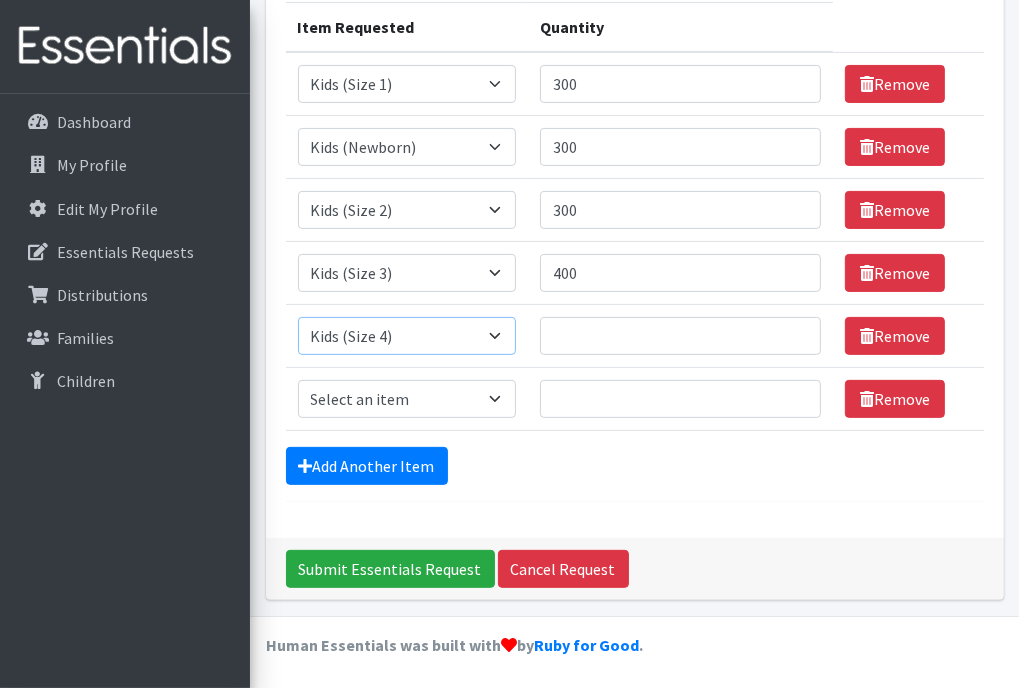 click on "Select an item
Adult Briefs (x-small)
Adult Briefs Large
Adult Briefs X-Large
Adult Briefs XXL
Always Bladder liner
Girls Guide to Puberty
Kids (Newborn)
Kids (Size 1)
Kids (Size 2)
Kids (Size 3)
Kids (Size 4)
Kids (Size 5)
Kids (Size 6)
Kids L/XL (60-125 lbs)
Kids Pull-Ups 2T-3T
Kids Pull-Ups 3T-4T
Kids Pull-Ups 4T/5T
Kids Pull-Ups 5T/6T
Kids S/M (38-65 lbs)
Kotex Maxi Pads
Thinx  Xtra Small
Thinx Lrg
Thinx Med
Thinx Small
Thinx XL" at bounding box center [407, 336] 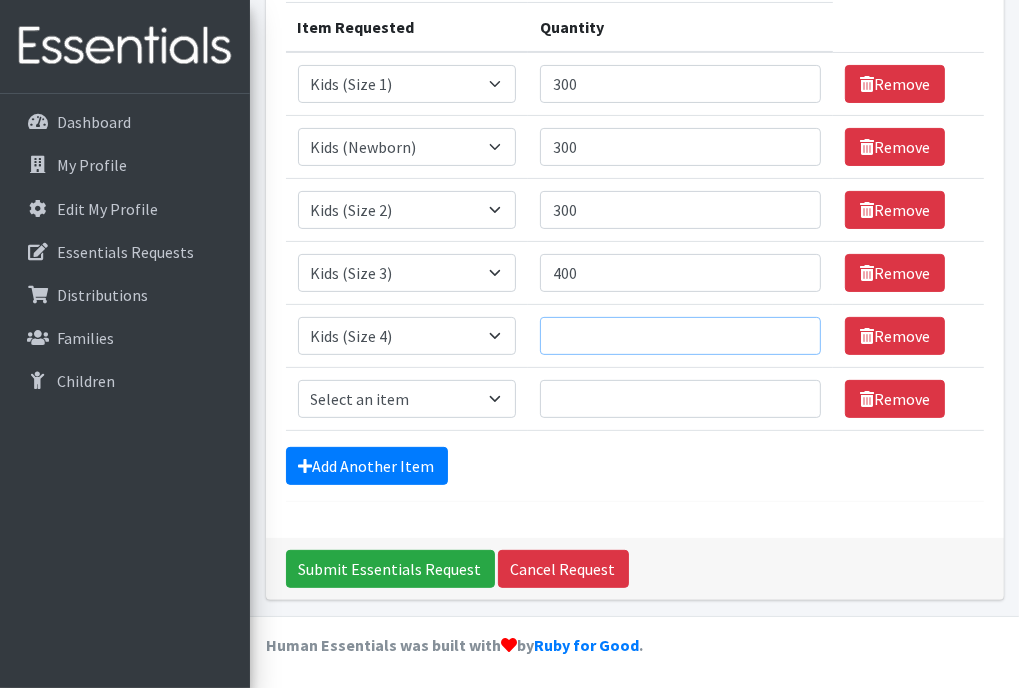 click on "Quantity" at bounding box center (680, 336) 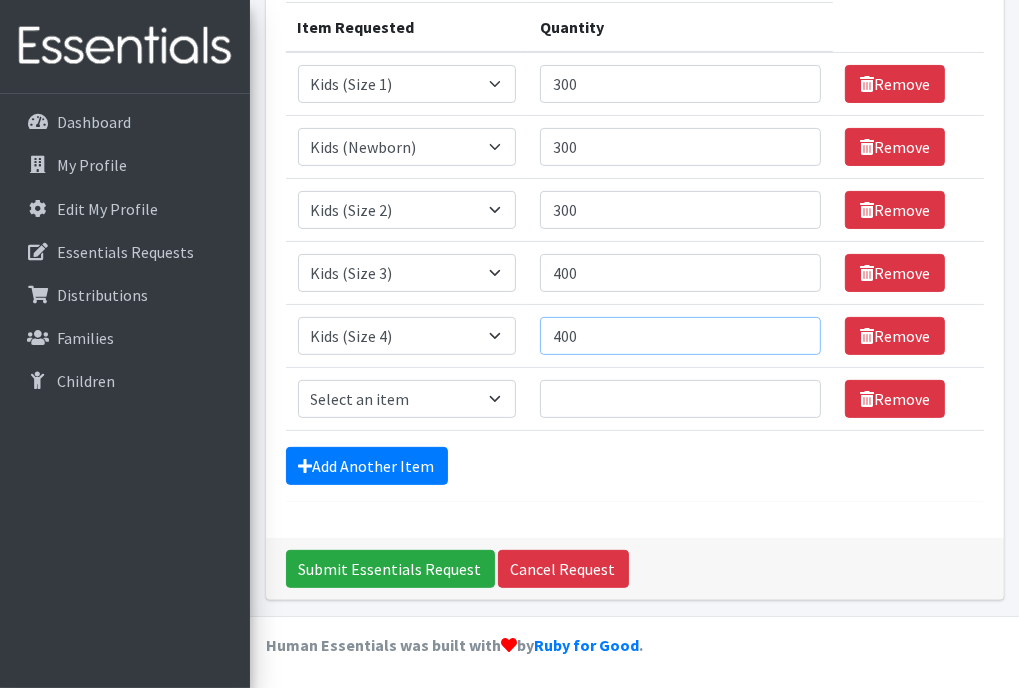 type on "400" 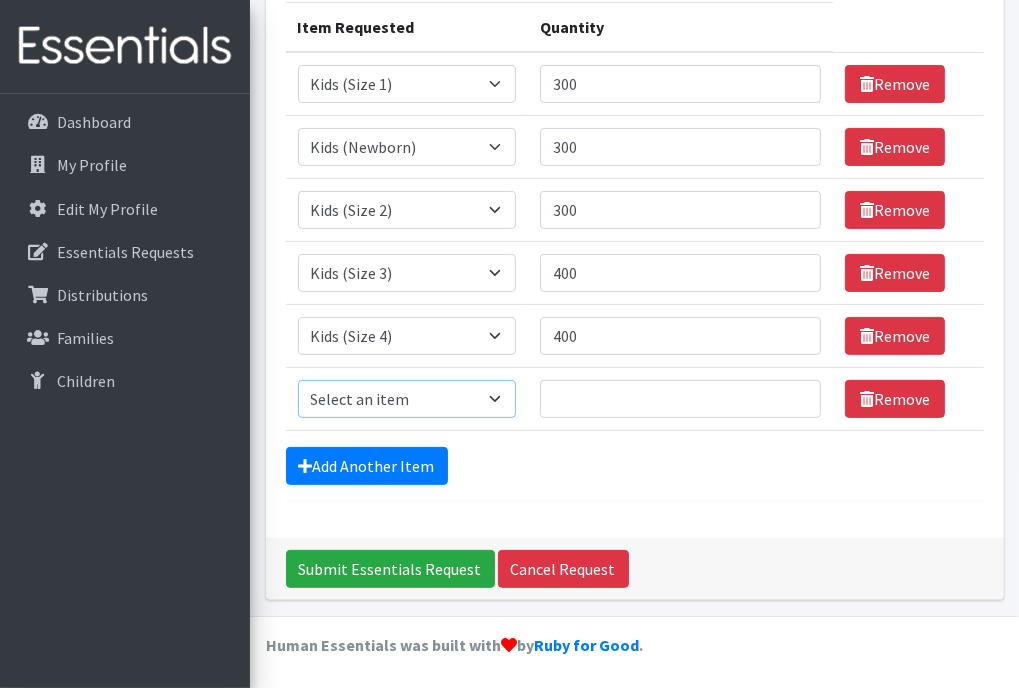 click on "Select an item
Adult Briefs (x-small)
Adult Briefs Large
Adult Briefs X-Large
Adult Briefs XXL
Always Bladder liner
Girls Guide to Puberty
Kids (Newborn)
Kids (Size 1)
Kids (Size 2)
Kids (Size 3)
Kids (Size 4)
Kids (Size 5)
Kids (Size 6)
Kids L/XL (60-125 lbs)
Kids Pull-Ups 2T-3T
Kids Pull-Ups 3T-4T
Kids Pull-Ups 4T/5T
Kids Pull-Ups 5T/6T
Kids S/M (38-65 lbs)
Kotex Maxi Pads
Thinx  Xtra Small
Thinx Lrg
Thinx Med
Thinx Small
Thinx XL" at bounding box center (407, 399) 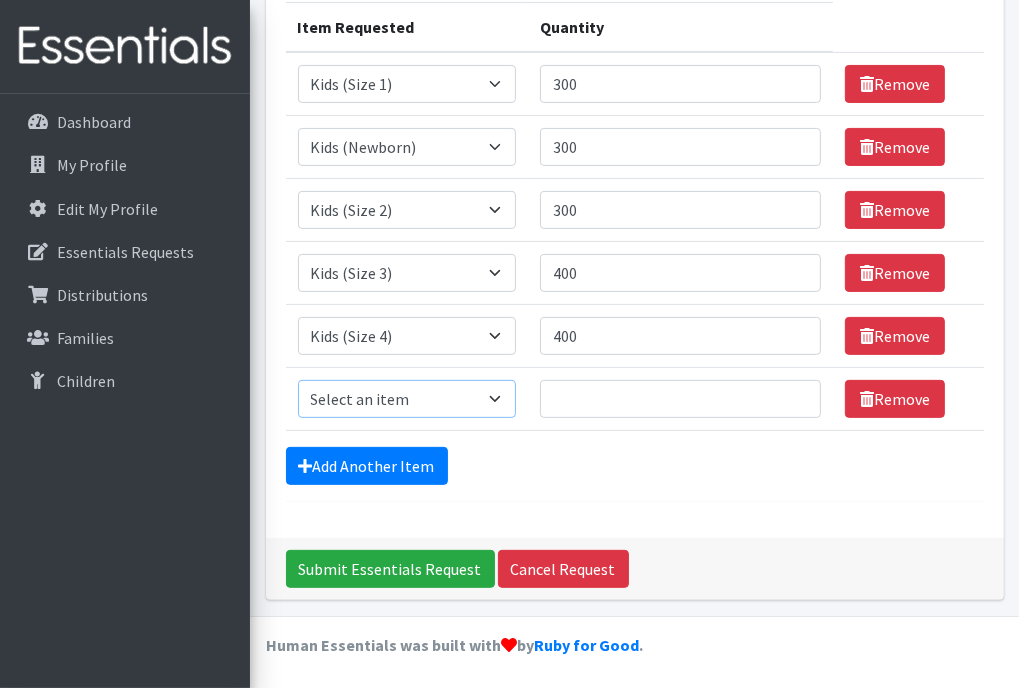 select on "336" 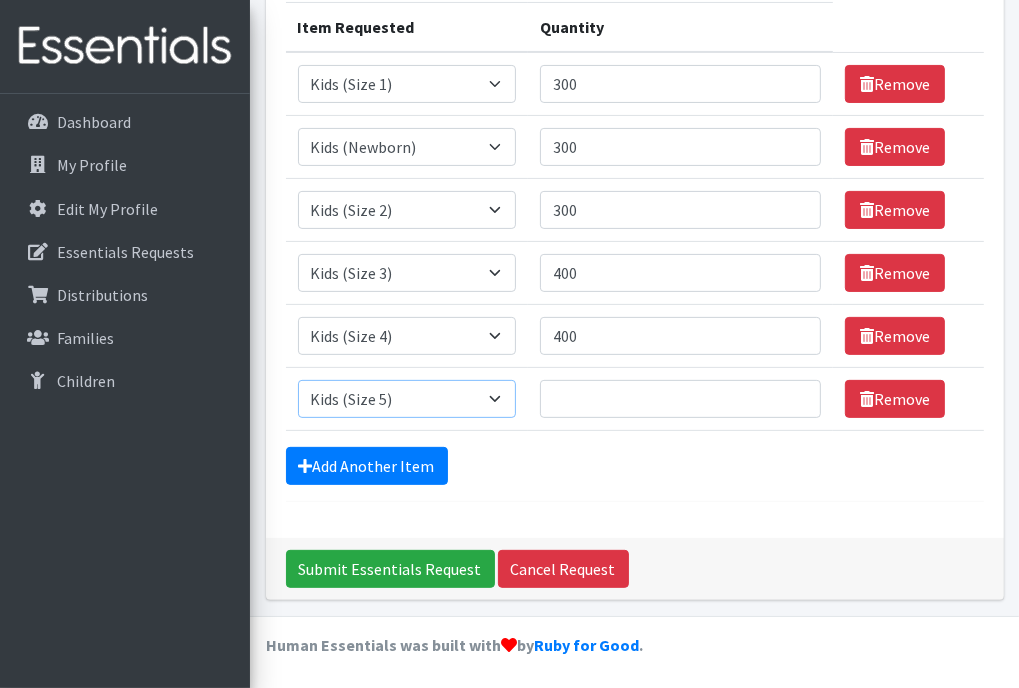 click on "Select an item
Adult Briefs (x-small)
Adult Briefs Large
Adult Briefs X-Large
Adult Briefs XXL
Always Bladder liner
Girls Guide to Puberty
Kids (Newborn)
Kids (Size 1)
Kids (Size 2)
Kids (Size 3)
Kids (Size 4)
Kids (Size 5)
Kids (Size 6)
Kids L/XL (60-125 lbs)
Kids Pull-Ups 2T-3T
Kids Pull-Ups 3T-4T
Kids Pull-Ups 4T/5T
Kids Pull-Ups 5T/6T
Kids S/M (38-65 lbs)
Kotex Maxi Pads
Thinx  Xtra Small
Thinx Lrg
Thinx Med
Thinx Small
Thinx XL" at bounding box center [407, 399] 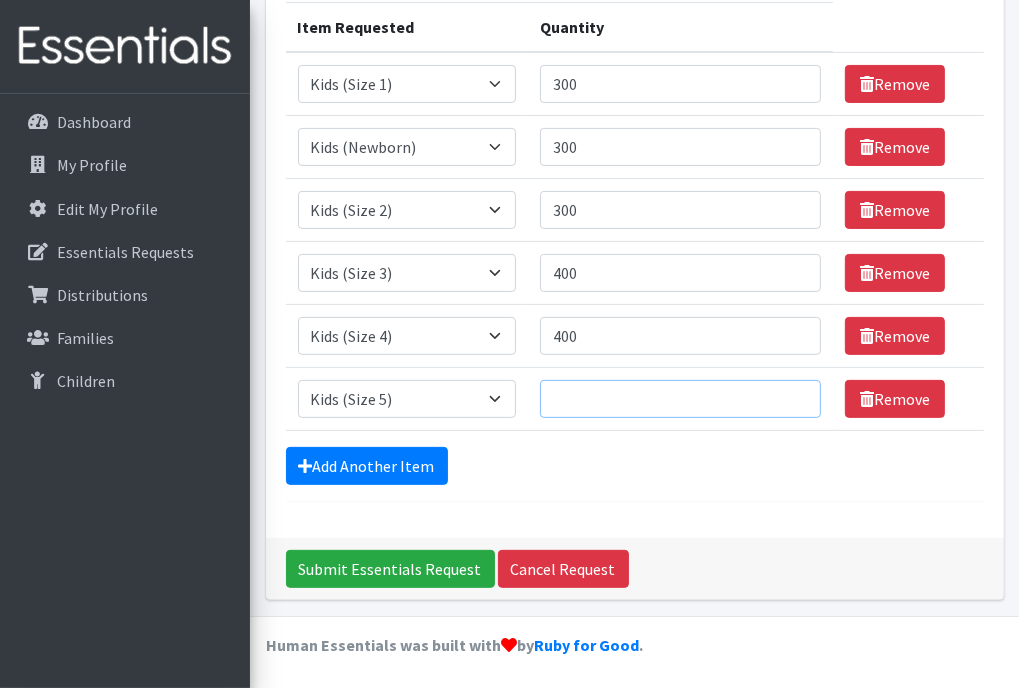 click on "Quantity" at bounding box center [680, 399] 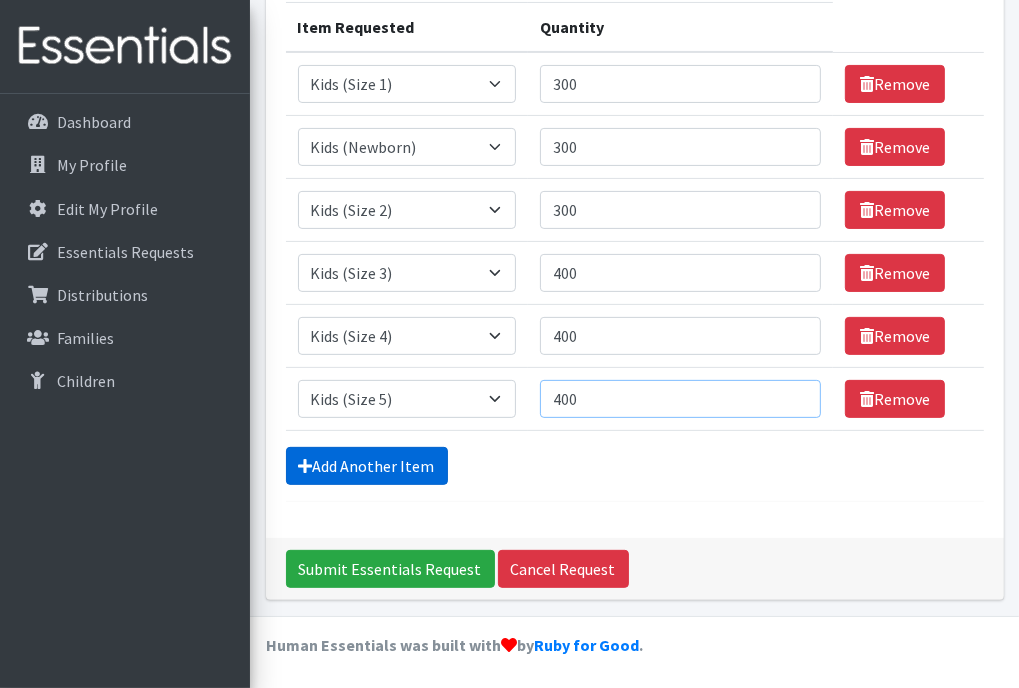 type on "400" 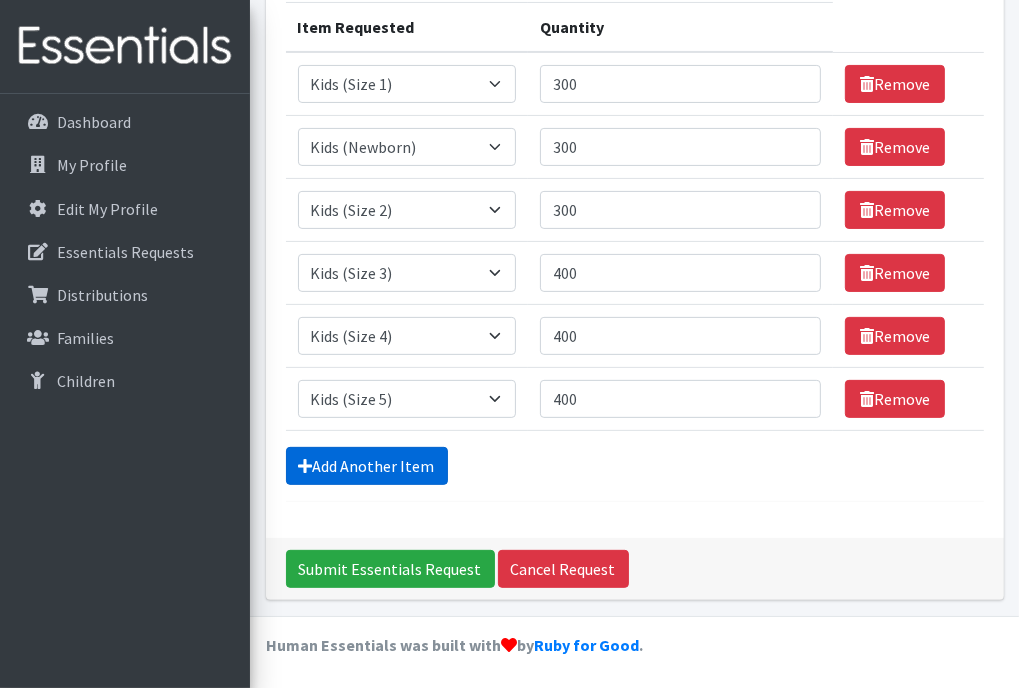 click on "Add Another Item" at bounding box center (367, 466) 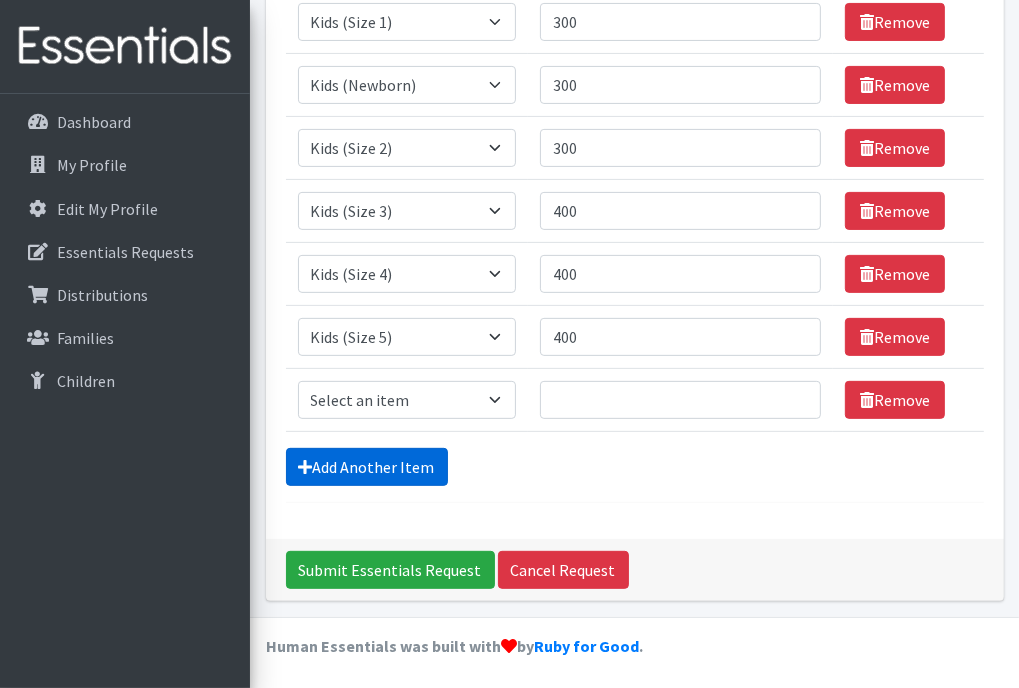 click on "Add Another Item" at bounding box center [367, 467] 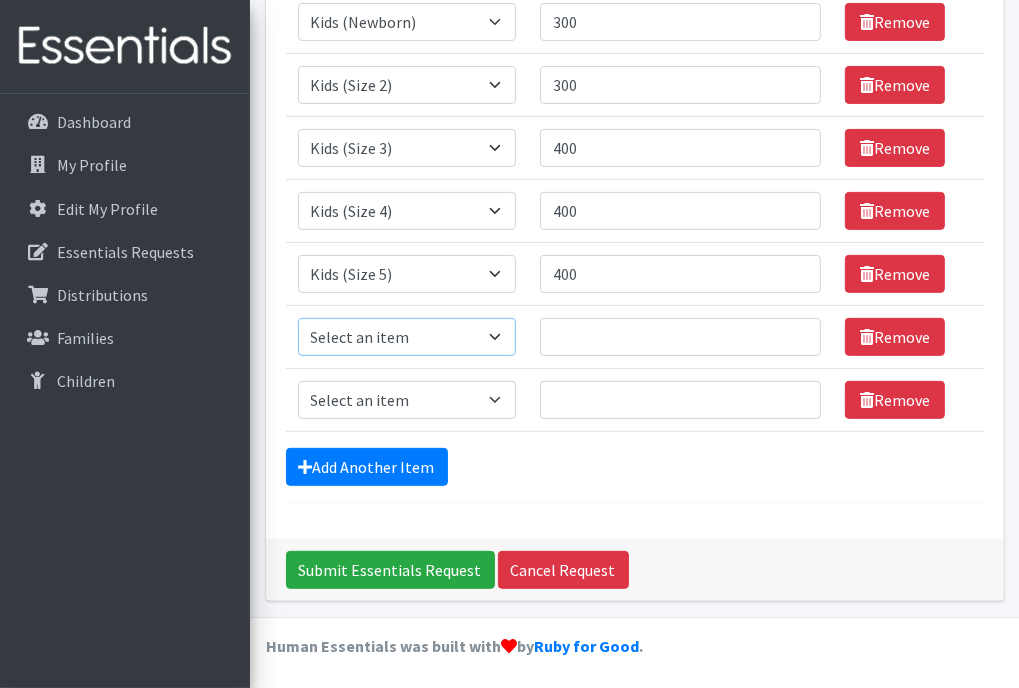 click on "Select an item
Adult Briefs (x-small)
Adult Briefs Large
Adult Briefs X-Large
Adult Briefs XXL
Always Bladder liner
Girls Guide to Puberty
Kids (Newborn)
Kids (Size 1)
Kids (Size 2)
Kids (Size 3)
Kids (Size 4)
Kids (Size 5)
Kids (Size 6)
Kids L/XL (60-125 lbs)
Kids Pull-Ups 2T-3T
Kids Pull-Ups 3T-4T
Kids Pull-Ups 4T/5T
Kids Pull-Ups 5T/6T
Kids S/M (38-65 lbs)
Kotex Maxi Pads
Thinx  Xtra Small
Thinx Lrg
Thinx Med
Thinx Small
Thinx XL" at bounding box center [407, 337] 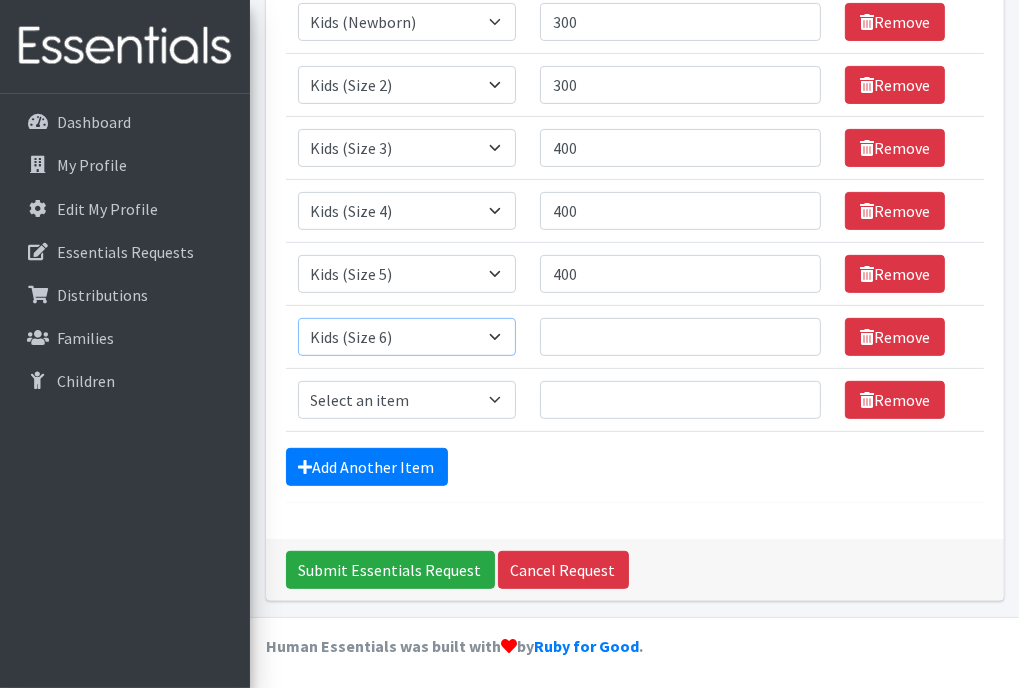 click on "Select an item
Adult Briefs (x-small)
Adult Briefs Large
Adult Briefs X-Large
Adult Briefs XXL
Always Bladder liner
Girls Guide to Puberty
Kids (Newborn)
Kids (Size 1)
Kids (Size 2)
Kids (Size 3)
Kids (Size 4)
Kids (Size 5)
Kids (Size 6)
Kids L/XL (60-125 lbs)
Kids Pull-Ups 2T-3T
Kids Pull-Ups 3T-4T
Kids Pull-Ups 4T/5T
Kids Pull-Ups 5T/6T
Kids S/M (38-65 lbs)
Kotex Maxi Pads
Thinx  Xtra Small
Thinx Lrg
Thinx Med
Thinx Small
Thinx XL" at bounding box center (407, 337) 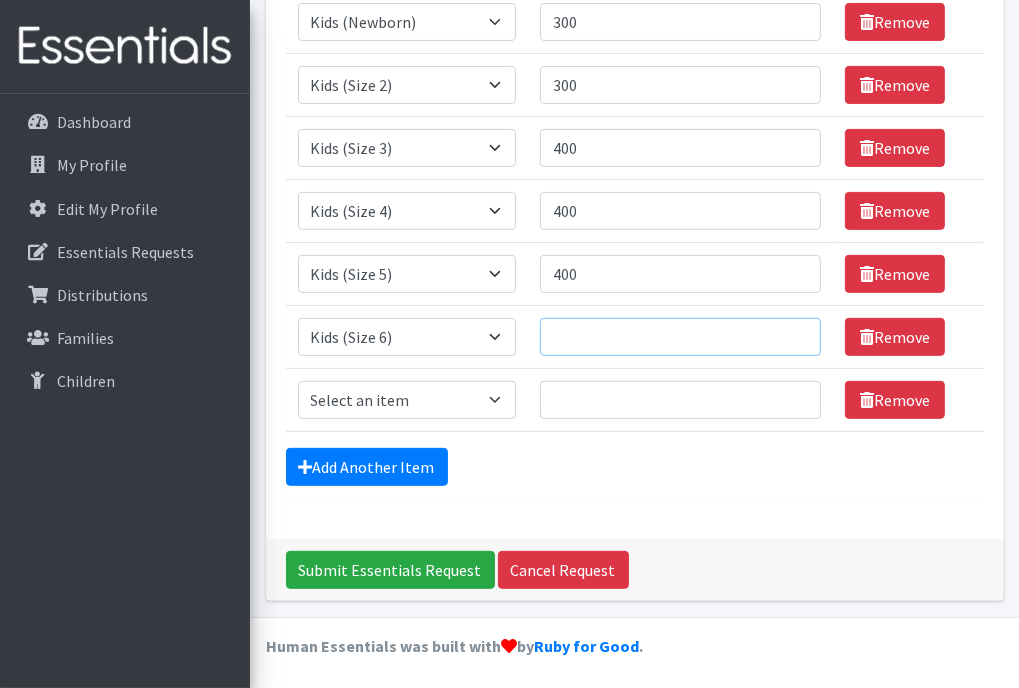 click on "Quantity" at bounding box center (680, 337) 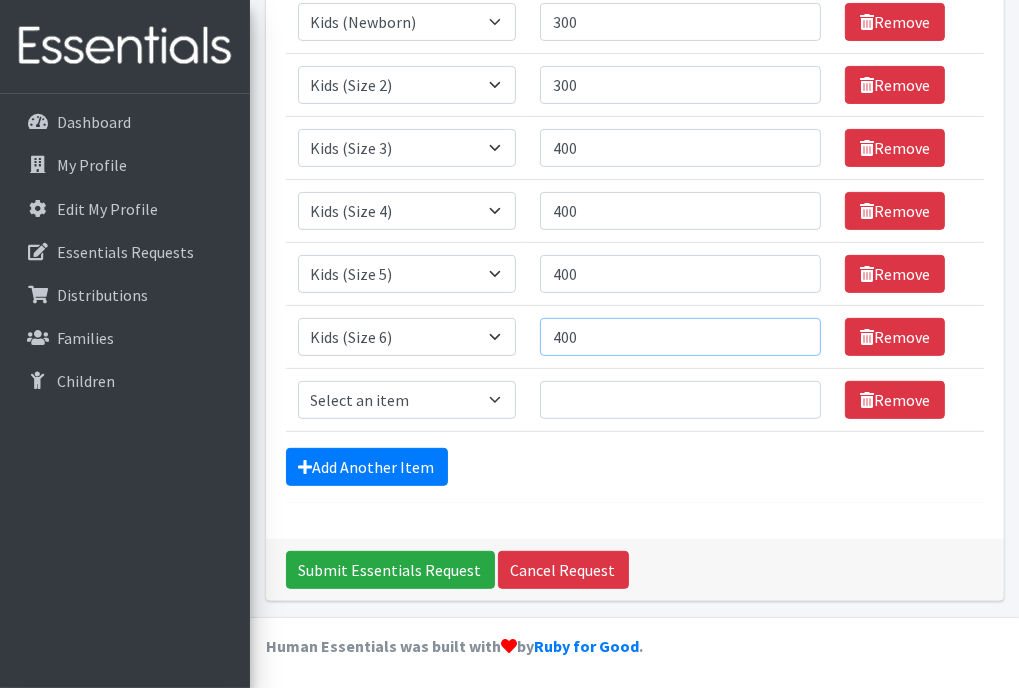 type on "400" 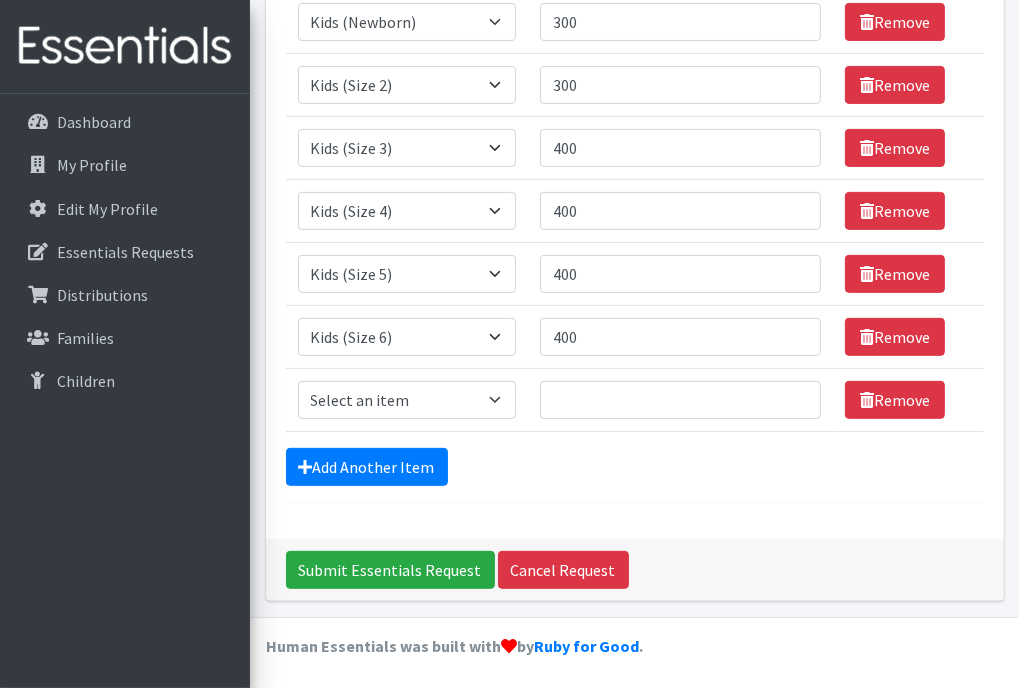 click on "Dashboard
My Profile
Edit My Profile
Essentials Requests
Distributions
Families
Children" at bounding box center (125, 409) 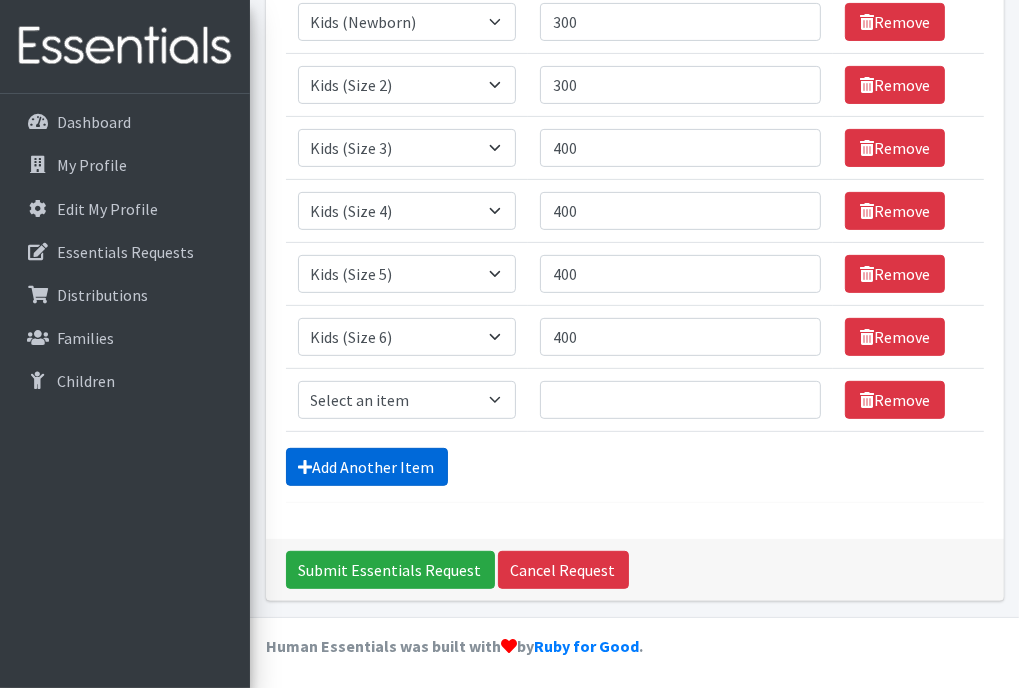 click on "Add Another Item" at bounding box center [367, 467] 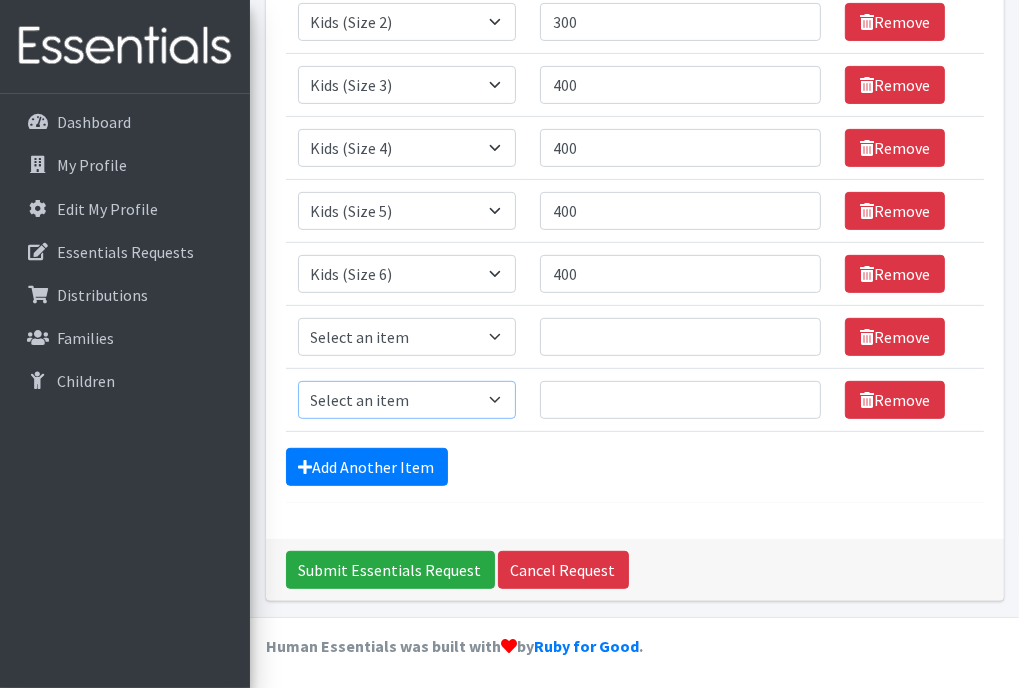 click on "Select an item
Adult Briefs (x-small)
Adult Briefs Large
Adult Briefs X-Large
Adult Briefs XXL
Always Bladder liner
Girls Guide to Puberty
Kids (Newborn)
Kids (Size 1)
Kids (Size 2)
Kids (Size 3)
Kids (Size 4)
Kids (Size 5)
Kids (Size 6)
Kids L/XL (60-125 lbs)
Kids Pull-Ups 2T-3T
Kids Pull-Ups 3T-4T
Kids Pull-Ups 4T/5T
Kids Pull-Ups 5T/6T
Kids S/M (38-65 lbs)
Kotex Maxi Pads
Thinx  Xtra Small
Thinx Lrg
Thinx Med
Thinx Small
Thinx XL" at bounding box center [407, 400] 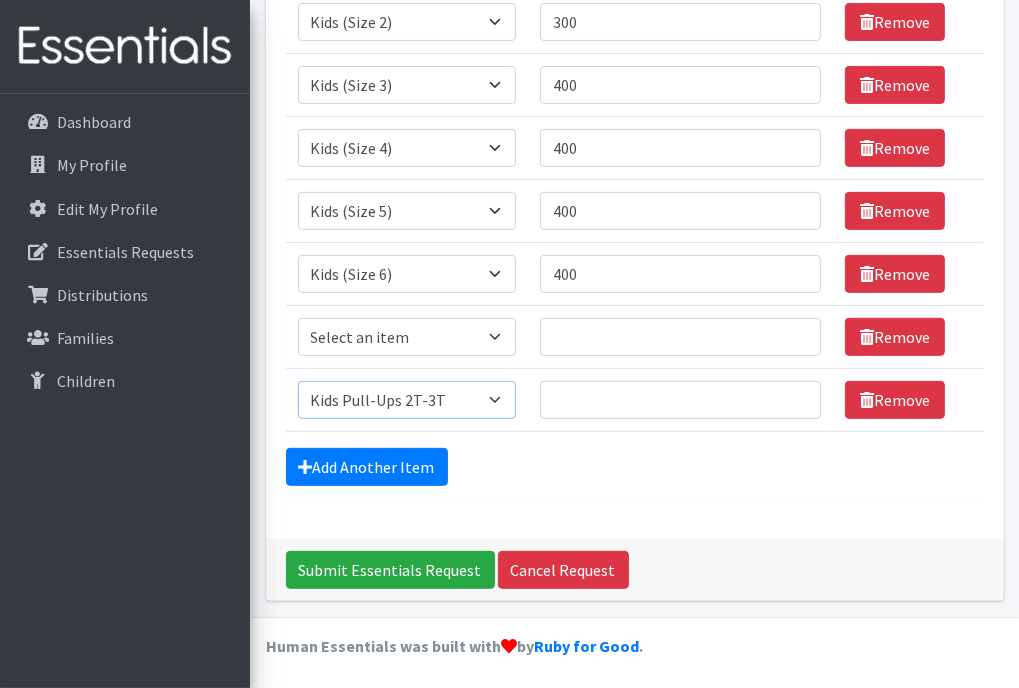 click on "Select an item
Adult Briefs (x-small)
Adult Briefs Large
Adult Briefs X-Large
Adult Briefs XXL
Always Bladder liner
Girls Guide to Puberty
Kids (Newborn)
Kids (Size 1)
Kids (Size 2)
Kids (Size 3)
Kids (Size 4)
Kids (Size 5)
Kids (Size 6)
Kids L/XL (60-125 lbs)
Kids Pull-Ups 2T-3T
Kids Pull-Ups 3T-4T
Kids Pull-Ups 4T/5T
Kids Pull-Ups 5T/6T
Kids S/M (38-65 lbs)
Kotex Maxi Pads
Thinx  Xtra Small
Thinx Lrg
Thinx Med
Thinx Small
Thinx XL" at bounding box center [407, 400] 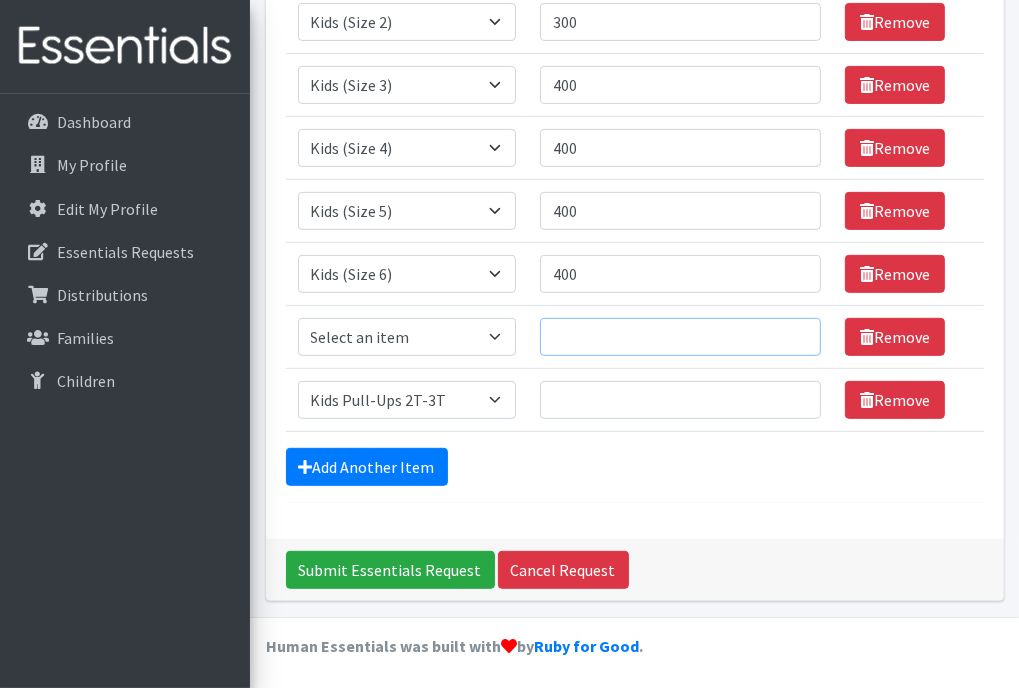 click on "Quantity" at bounding box center (680, 337) 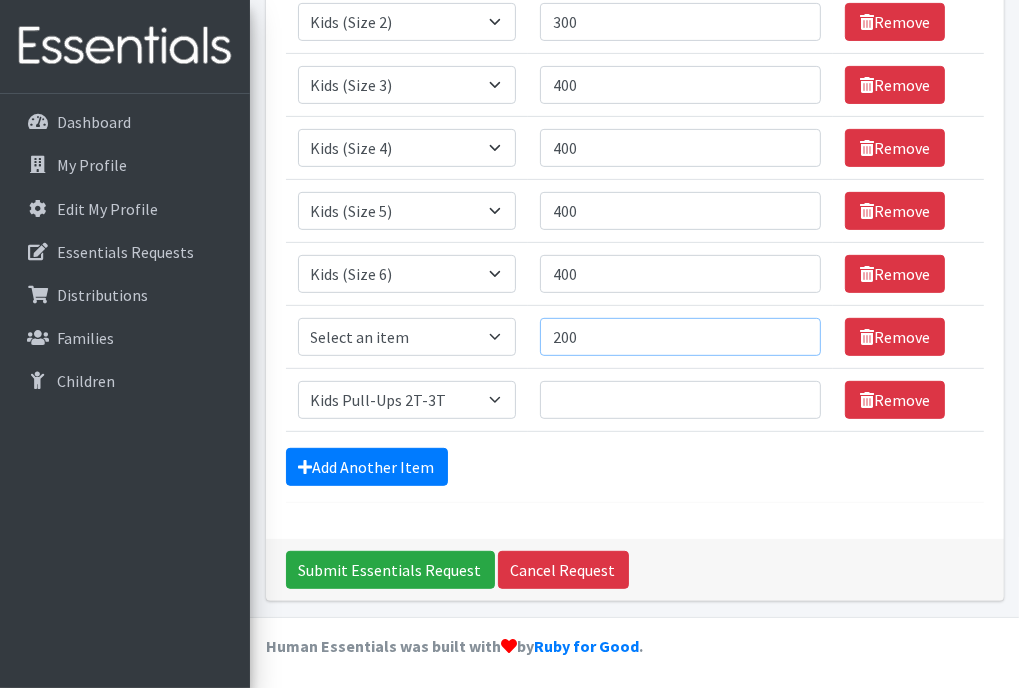 type on "200" 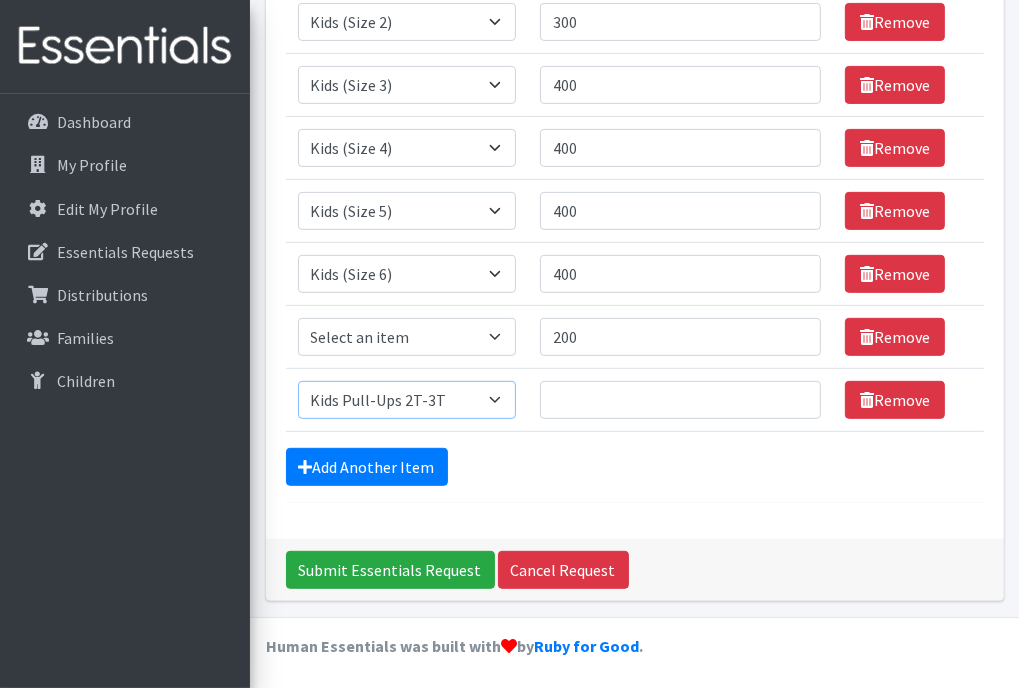 click on "Select an item
Adult Briefs (x-small)
Adult Briefs Large
Adult Briefs X-Large
Adult Briefs XXL
Always Bladder liner
Girls Guide to Puberty
Kids (Newborn)
Kids (Size 1)
Kids (Size 2)
Kids (Size 3)
Kids (Size 4)
Kids (Size 5)
Kids (Size 6)
Kids L/XL (60-125 lbs)
Kids Pull-Ups 2T-3T
Kids Pull-Ups 3T-4T
Kids Pull-Ups 4T/5T
Kids Pull-Ups 5T/6T
Kids S/M (38-65 lbs)
Kotex Maxi Pads
Thinx  Xtra Small
Thinx Lrg
Thinx Med
Thinx Small
Thinx XL" at bounding box center [407, 400] 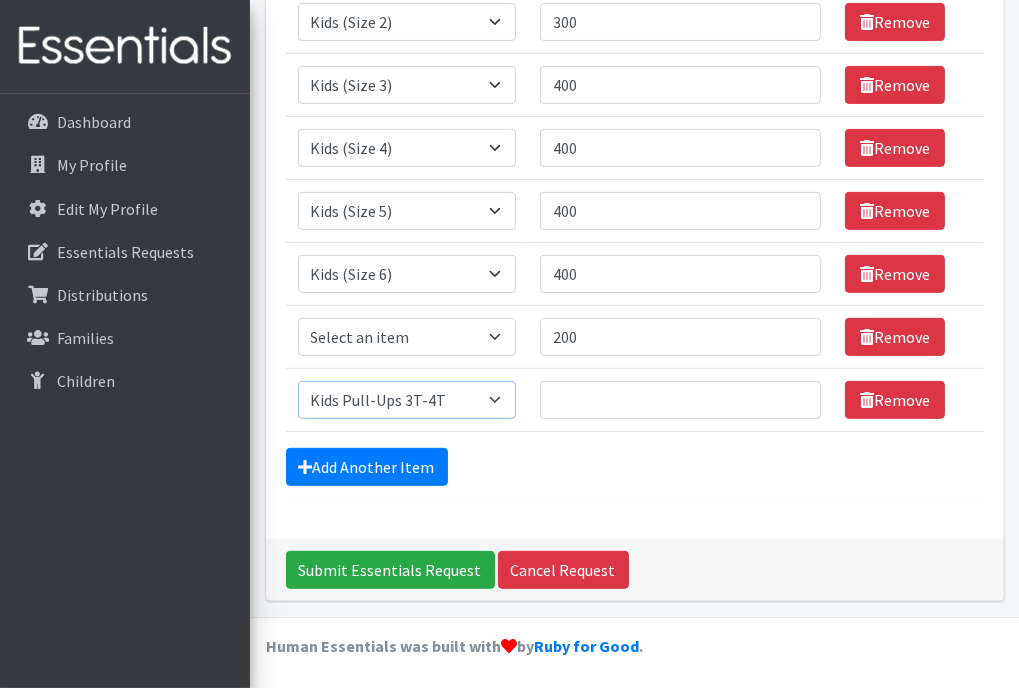 click on "Select an item
Adult Briefs (x-small)
Adult Briefs Large
Adult Briefs X-Large
Adult Briefs XXL
Always Bladder liner
Girls Guide to Puberty
Kids (Newborn)
Kids (Size 1)
Kids (Size 2)
Kids (Size 3)
Kids (Size 4)
Kids (Size 5)
Kids (Size 6)
Kids L/XL (60-125 lbs)
Kids Pull-Ups 2T-3T
Kids Pull-Ups 3T-4T
Kids Pull-Ups 4T/5T
Kids Pull-Ups 5T/6T
Kids S/M (38-65 lbs)
Kotex Maxi Pads
Thinx  Xtra Small
Thinx Lrg
Thinx Med
Thinx Small
Thinx XL" at bounding box center [407, 400] 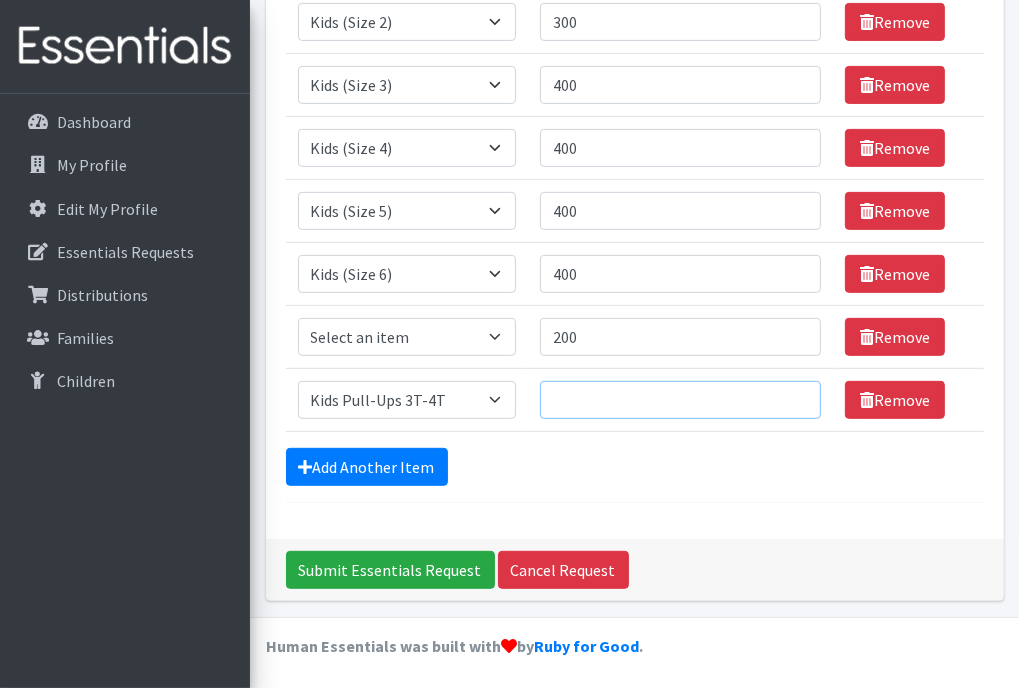 click on "Quantity" at bounding box center [680, 400] 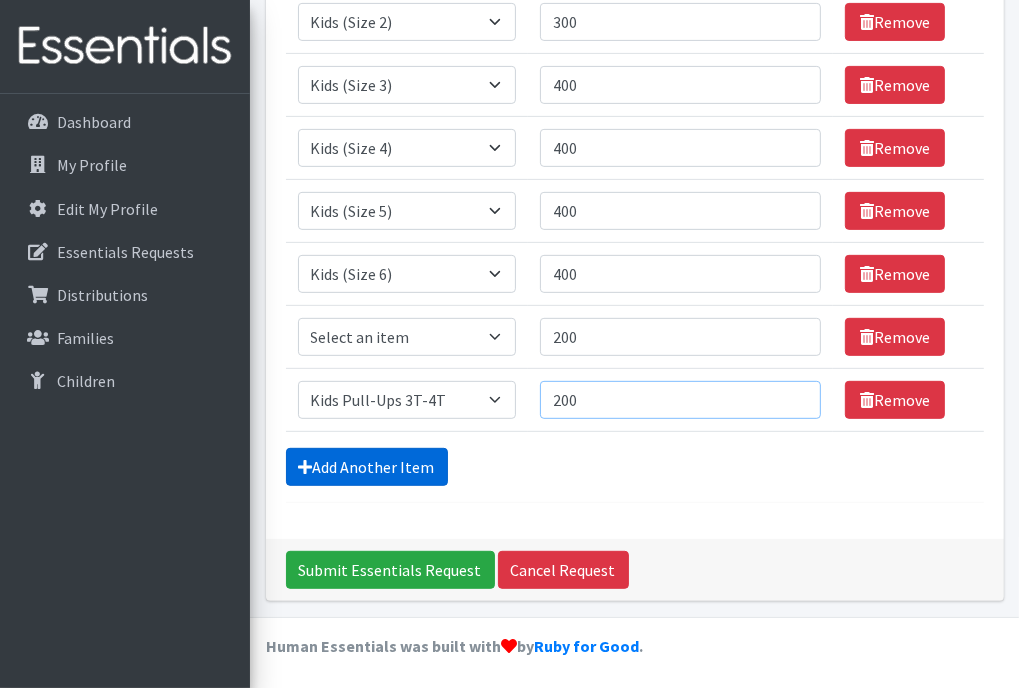 type on "200" 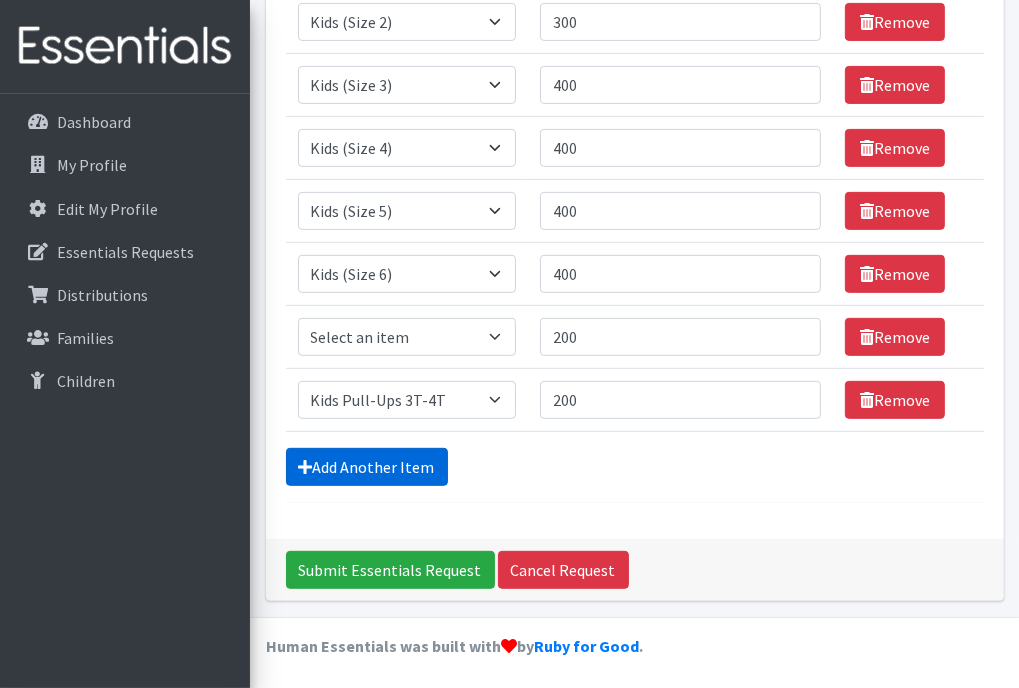 click on "Add Another Item" at bounding box center [367, 467] 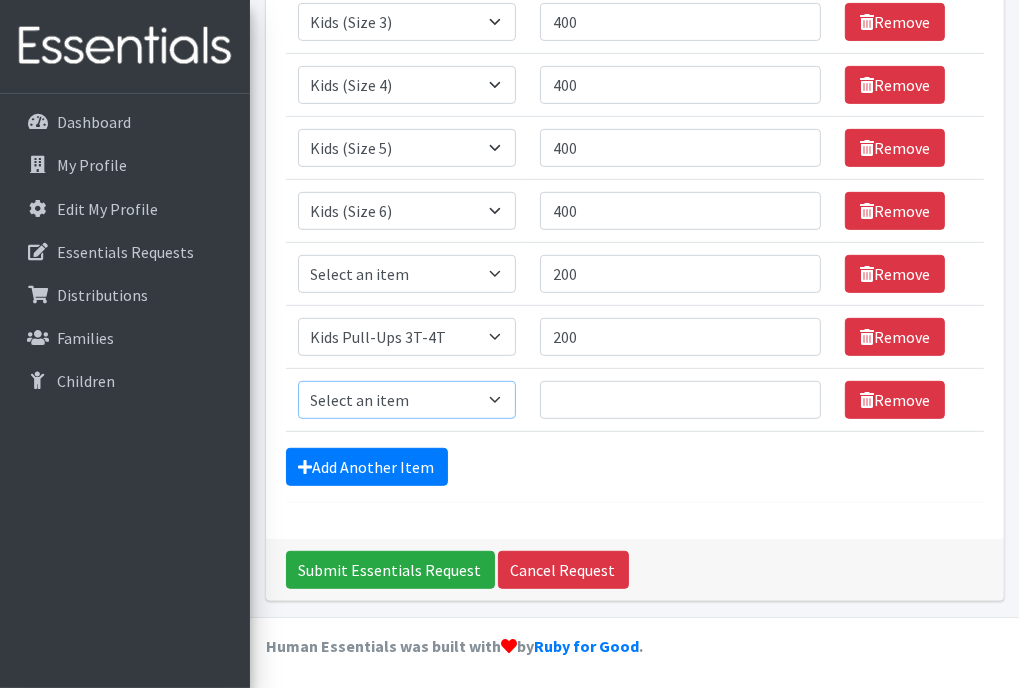 click on "Select an item
Adult Briefs (x-small)
Adult Briefs Large
Adult Briefs X-Large
Adult Briefs XXL
Always Bladder liner
Girls Guide to Puberty
Kids (Newborn)
Kids (Size 1)
Kids (Size 2)
Kids (Size 3)
Kids (Size 4)
Kids (Size 5)
Kids (Size 6)
Kids L/XL (60-125 lbs)
Kids Pull-Ups 2T-3T
Kids Pull-Ups 3T-4T
Kids Pull-Ups 4T/5T
Kids Pull-Ups 5T/6T
Kids S/M (38-65 lbs)
Kotex Maxi Pads
Thinx  Xtra Small
Thinx Lrg
Thinx Med
Thinx Small
Thinx XL" at bounding box center (407, 400) 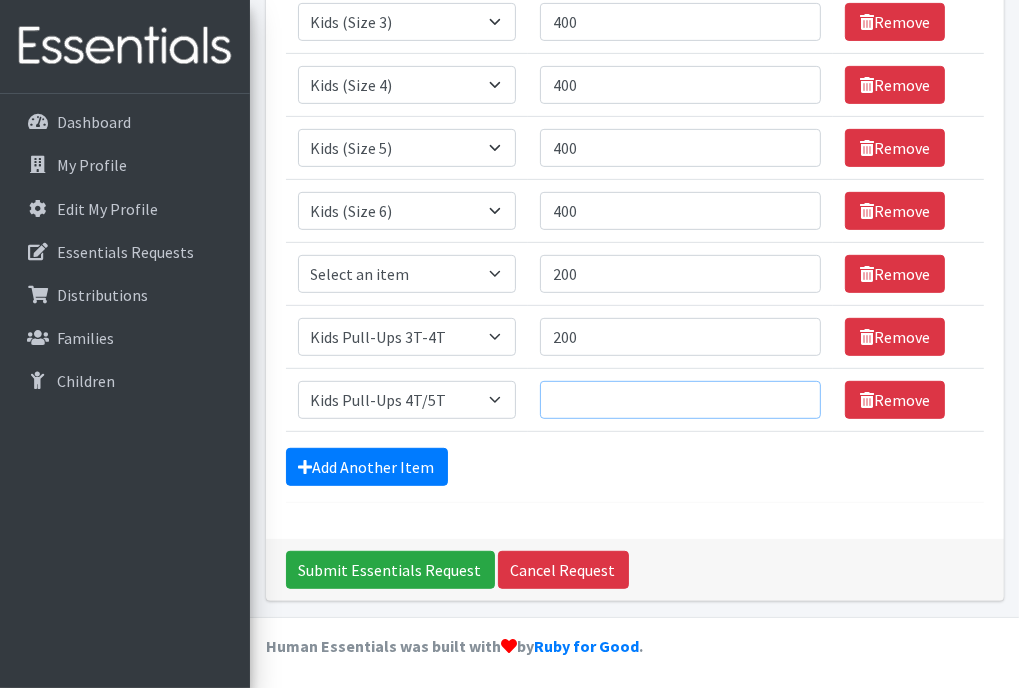 click on "Quantity" at bounding box center (680, 400) 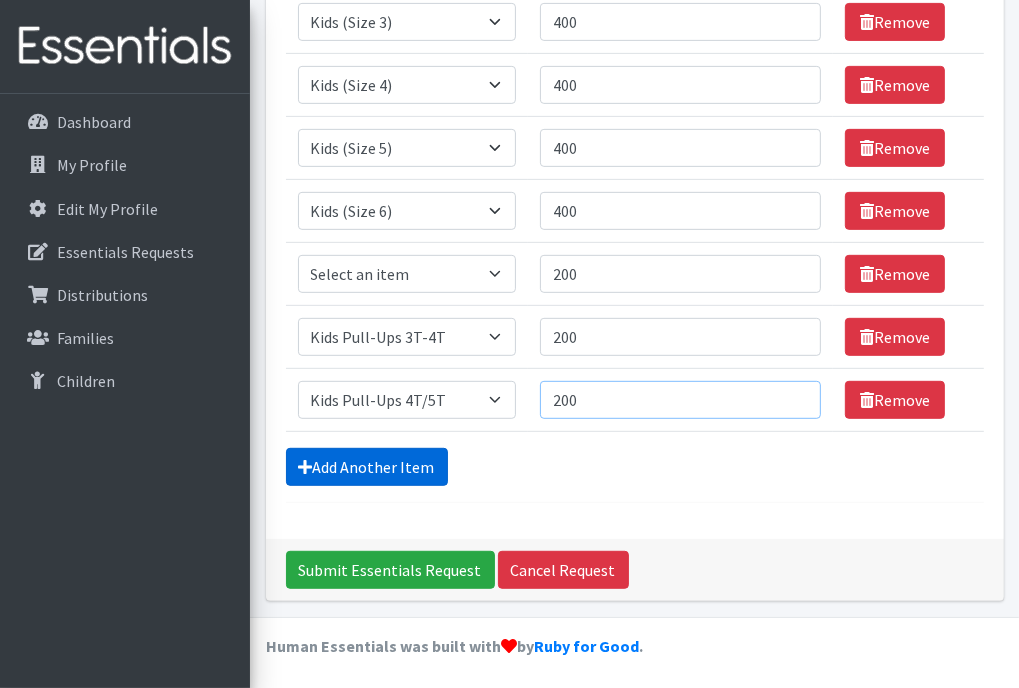 type on "200" 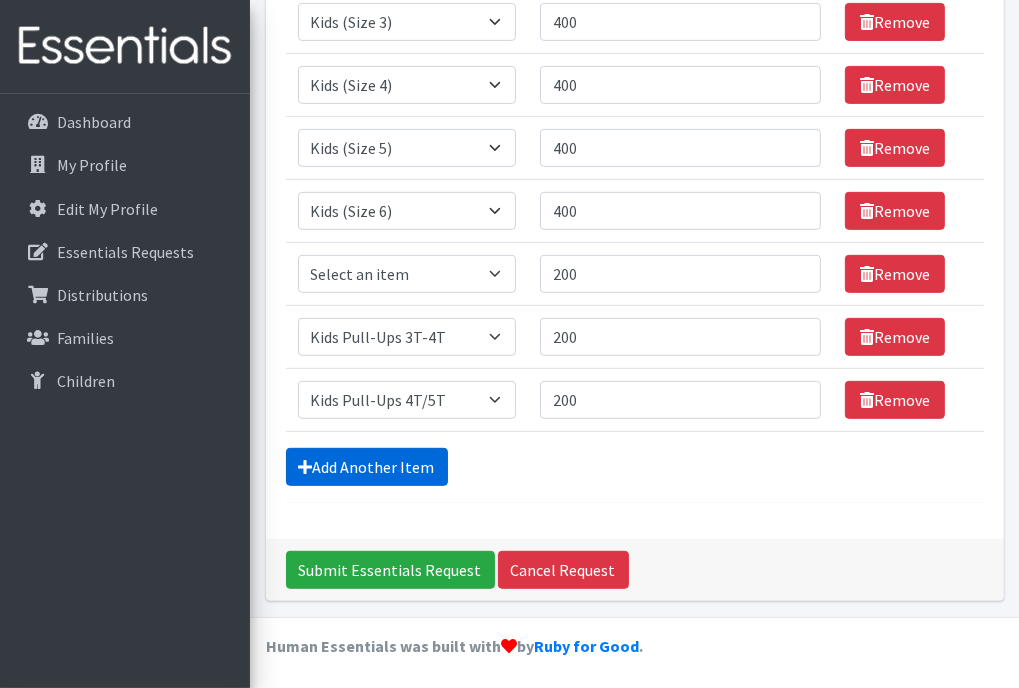 click on "Add Another Item" at bounding box center [367, 467] 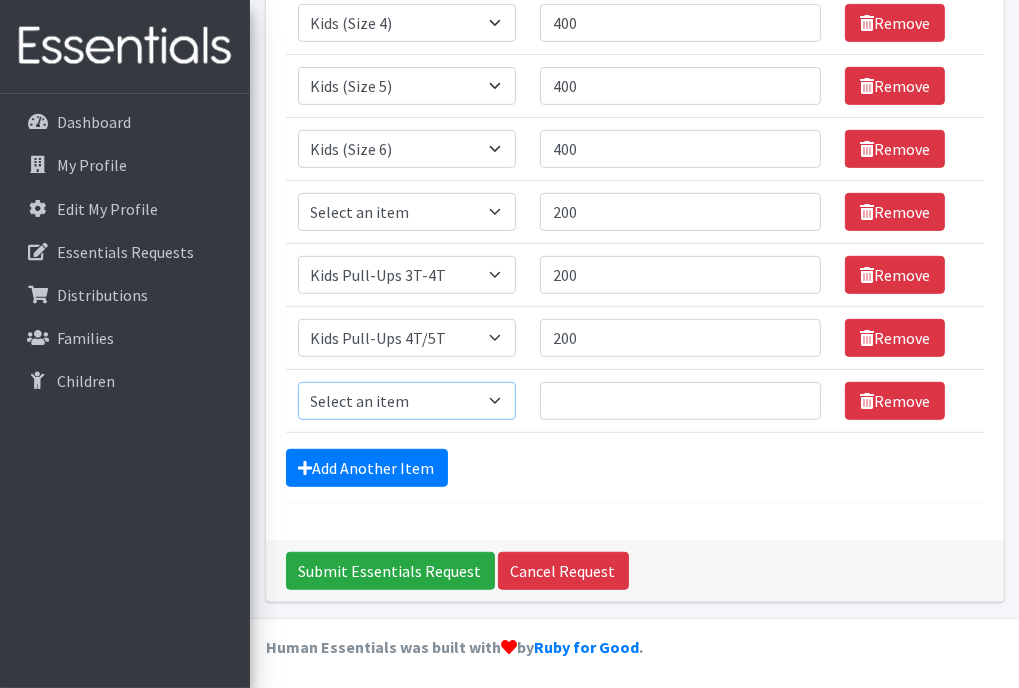 click on "Select an item
Adult Briefs (x-small)
Adult Briefs Large
Adult Briefs X-Large
Adult Briefs XXL
Always Bladder liner
Girls Guide to Puberty
Kids (Newborn)
Kids (Size 1)
Kids (Size 2)
Kids (Size 3)
Kids (Size 4)
Kids (Size 5)
Kids (Size 6)
Kids L/XL (60-125 lbs)
Kids Pull-Ups 2T-3T
Kids Pull-Ups 3T-4T
Kids Pull-Ups 4T/5T
Kids Pull-Ups 5T/6T
Kids S/M (38-65 lbs)
Kotex Maxi Pads
Thinx  Xtra Small
Thinx Lrg
Thinx Med
Thinx Small
Thinx XL" at bounding box center [407, 401] 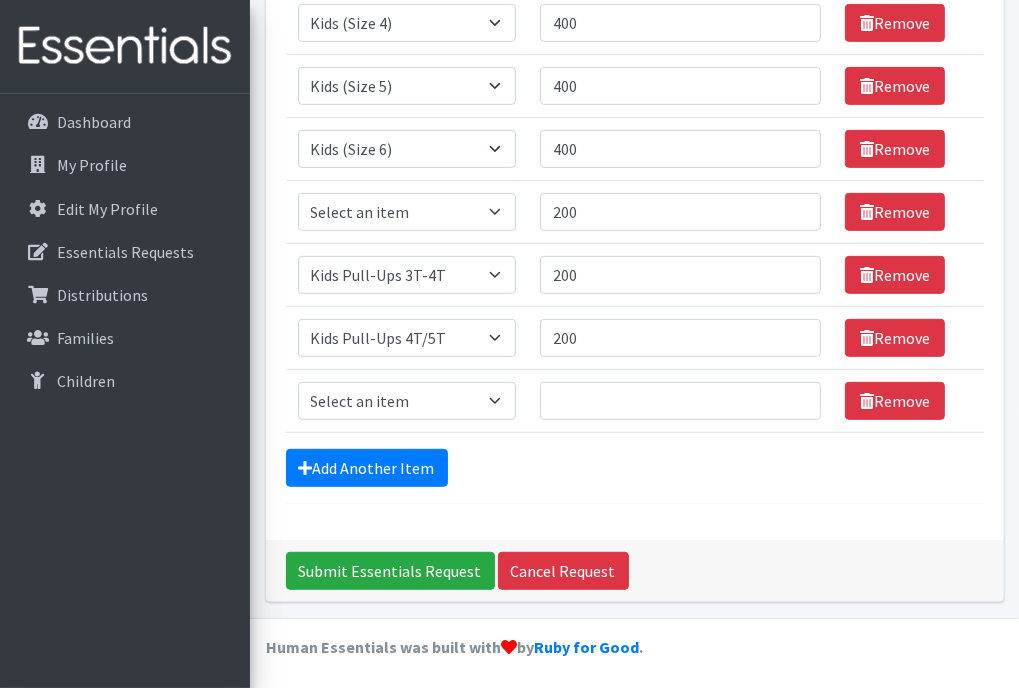 click on "Comments:
Item Requested
Quantity
Item Requested
Select an item
Adult Briefs (x-small)
Adult Briefs Large
Adult Briefs X-Large
Adult Briefs XXL
Always Bladder liner
Girls Guide to Puberty
Kids (Newborn)
Kids (Size 1)
Kids (Size 2)
Kids (Size 3)
Kids (Size 4)
Kids (Size 5)
Kids (Size 6)
Kids L/XL (60-125 lbs)
Kids Pull-Ups 2T-3T
Kids Pull-Ups 3T-4T
Kids Pull-Ups 4T/5T
Kids Pull-Ups 5T/6T
Kids S/M (38-65 lbs)
Kotex Maxi Pads
Thinx  Xtra Small
Thinx Lrg
Thinx Med
Thinx Small
Thinx XL
Quantity
300
Remove
Item Requested
Select an item
Adult Briefs (x-small)
Adult Briefs Large
Adult Briefs X-Large
Adult Briefs XXL
Always Bladder liner" at bounding box center [635, 41] 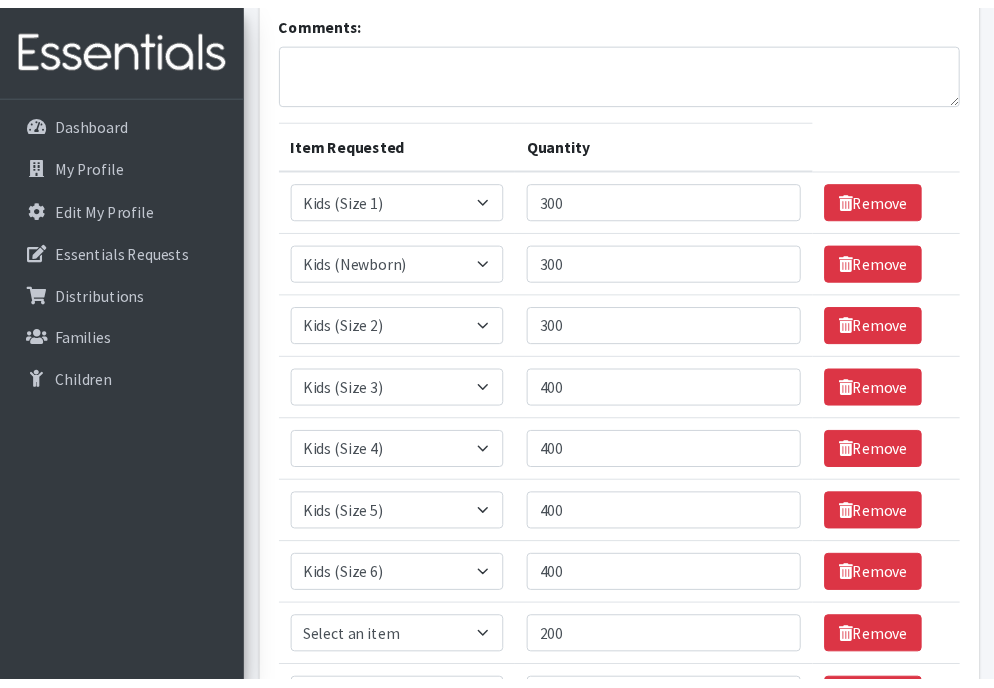 scroll, scrollTop: 118, scrollLeft: 0, axis: vertical 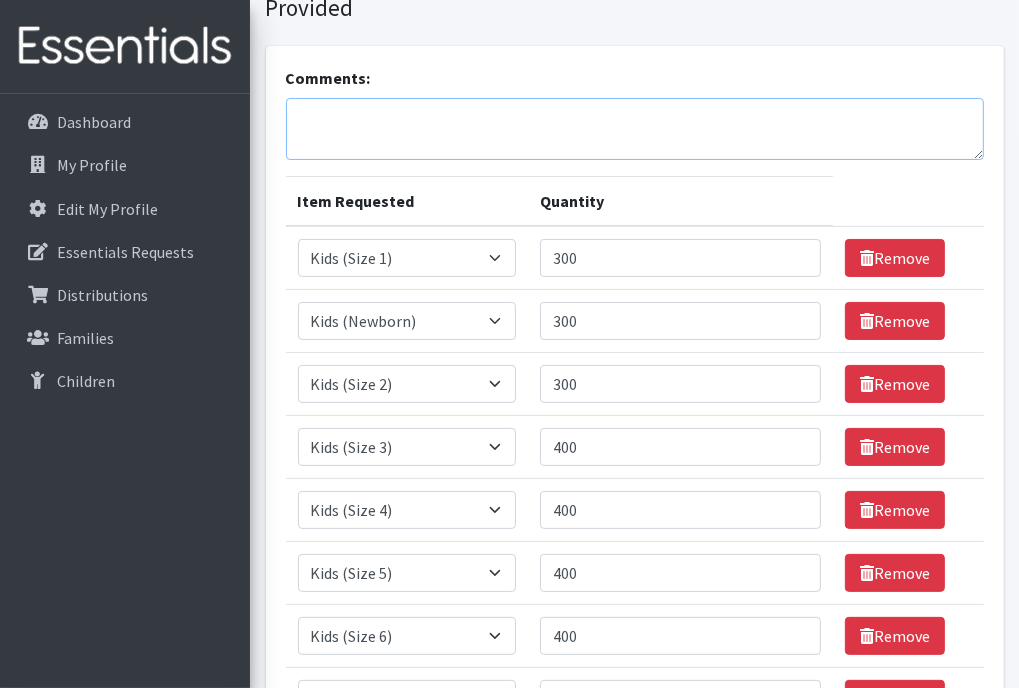 click on "Comments:" at bounding box center [635, 129] 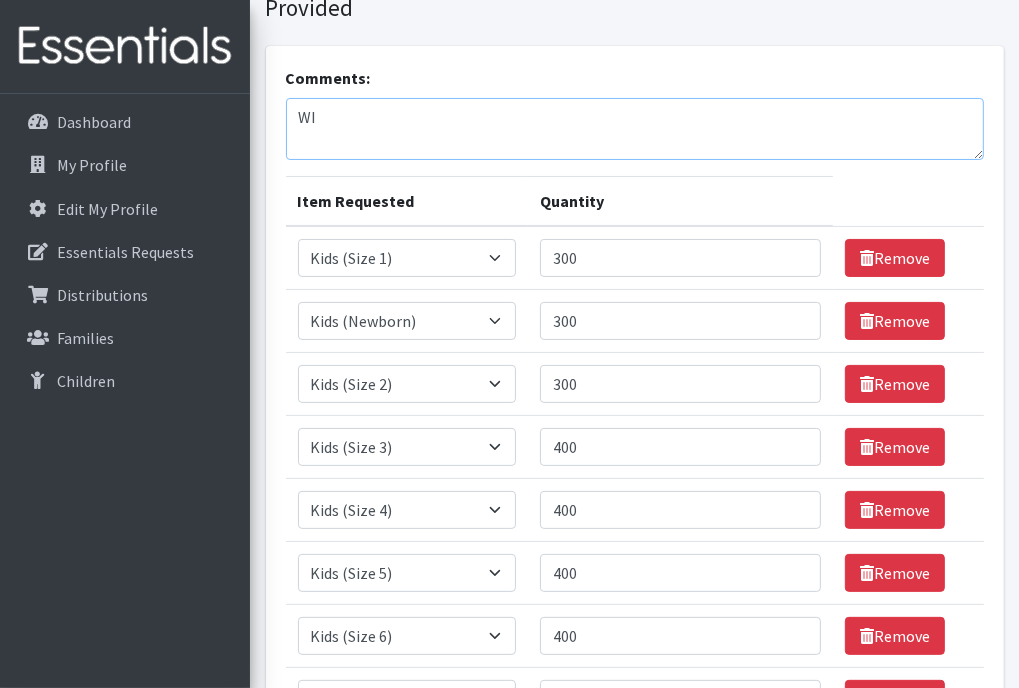 type on "W" 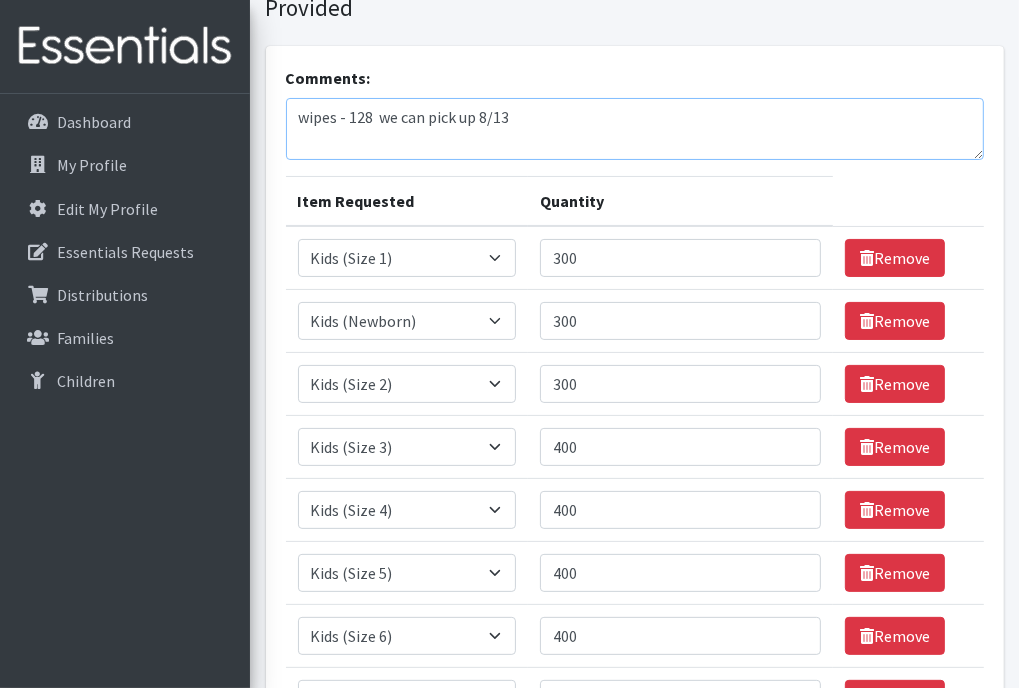 type on "wipes - 128  we can pick up 8/13" 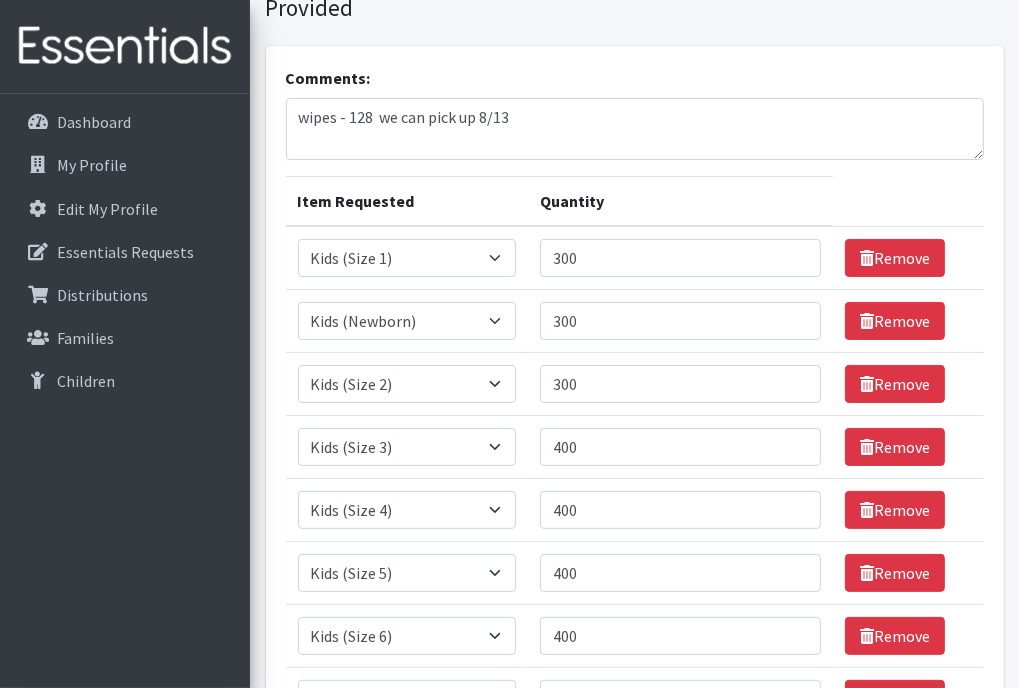 drag, startPoint x: 1017, startPoint y: 240, endPoint x: 1035, endPoint y: 366, distance: 127.27922 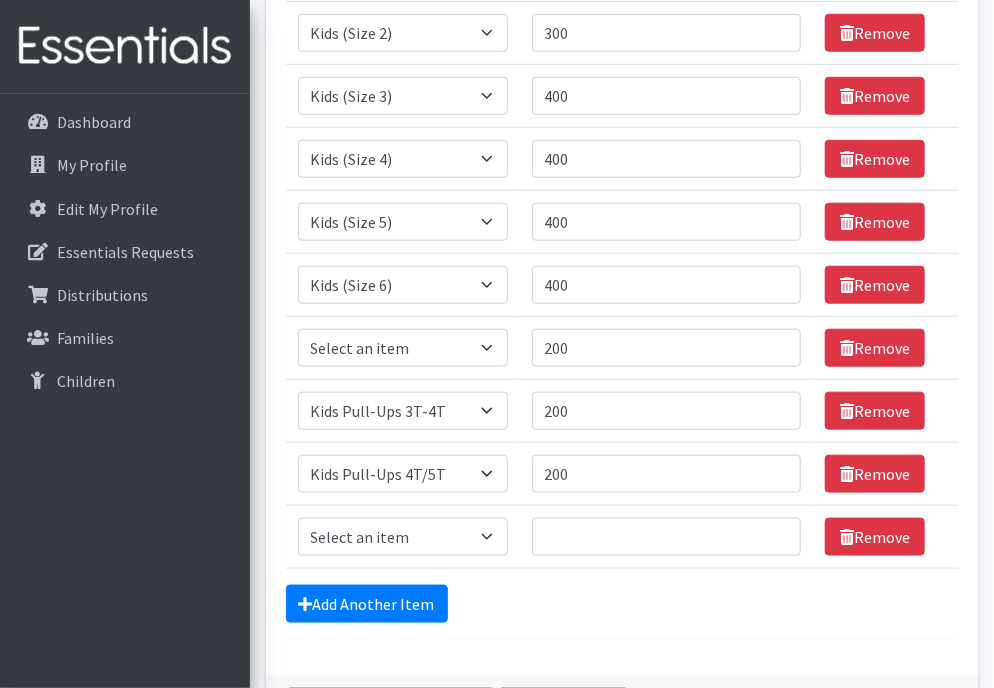 scroll, scrollTop: 605, scrollLeft: 0, axis: vertical 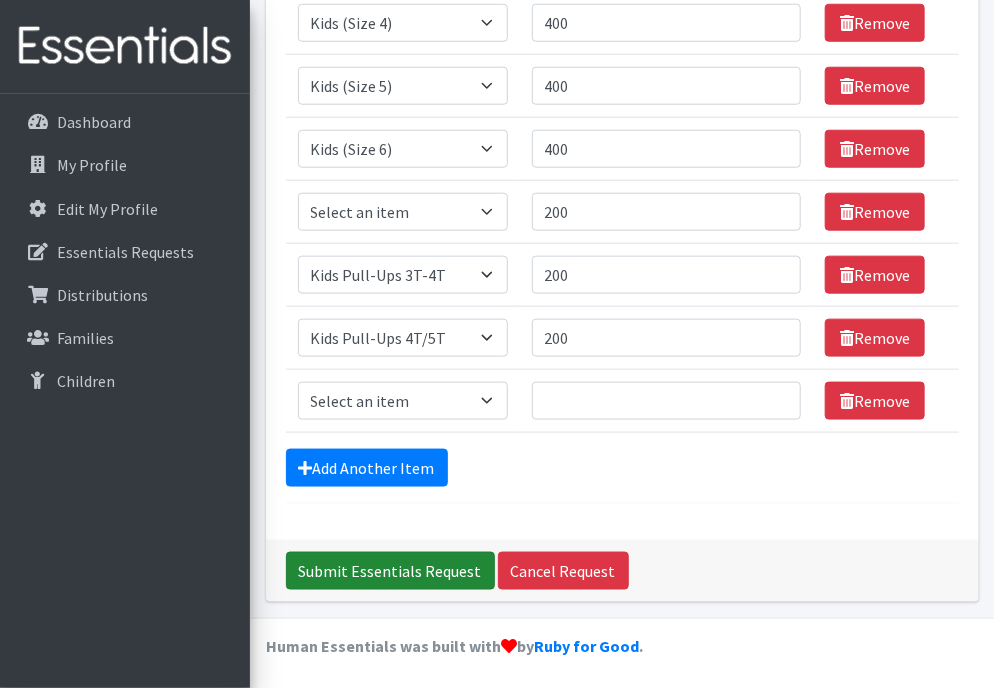 click on "Submit Essentials Request" at bounding box center [390, 571] 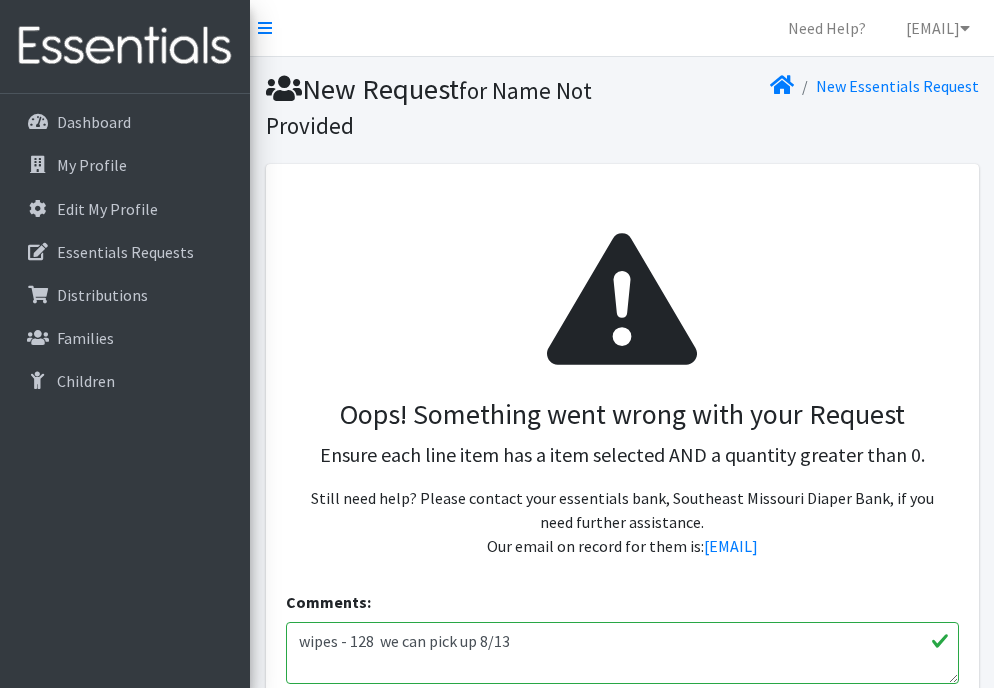 scroll, scrollTop: 0, scrollLeft: 0, axis: both 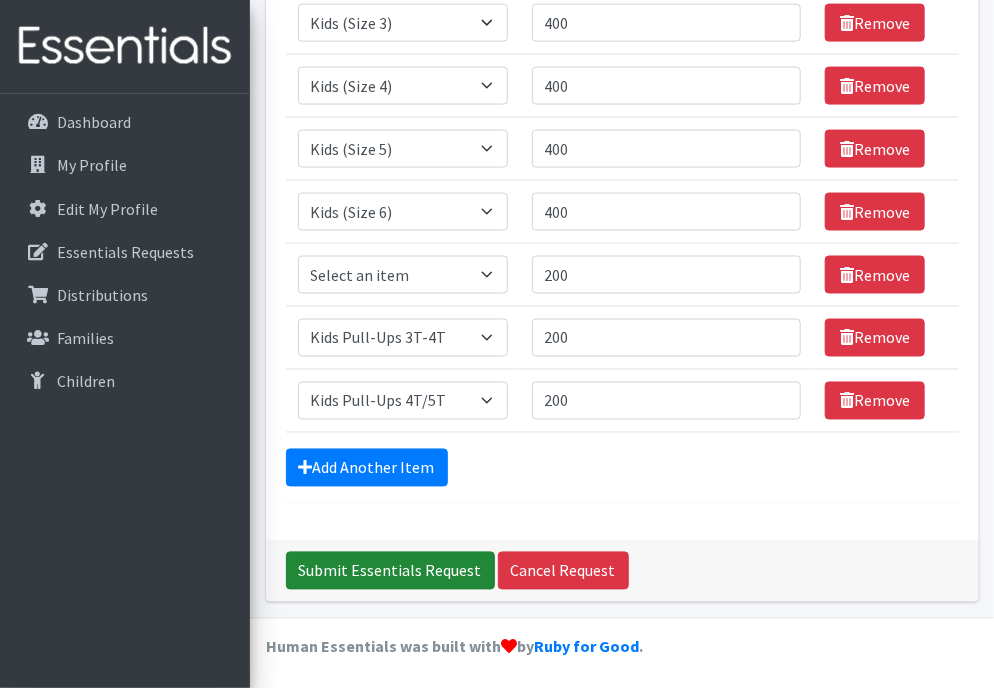 click on "Submit Essentials Request" at bounding box center (390, 571) 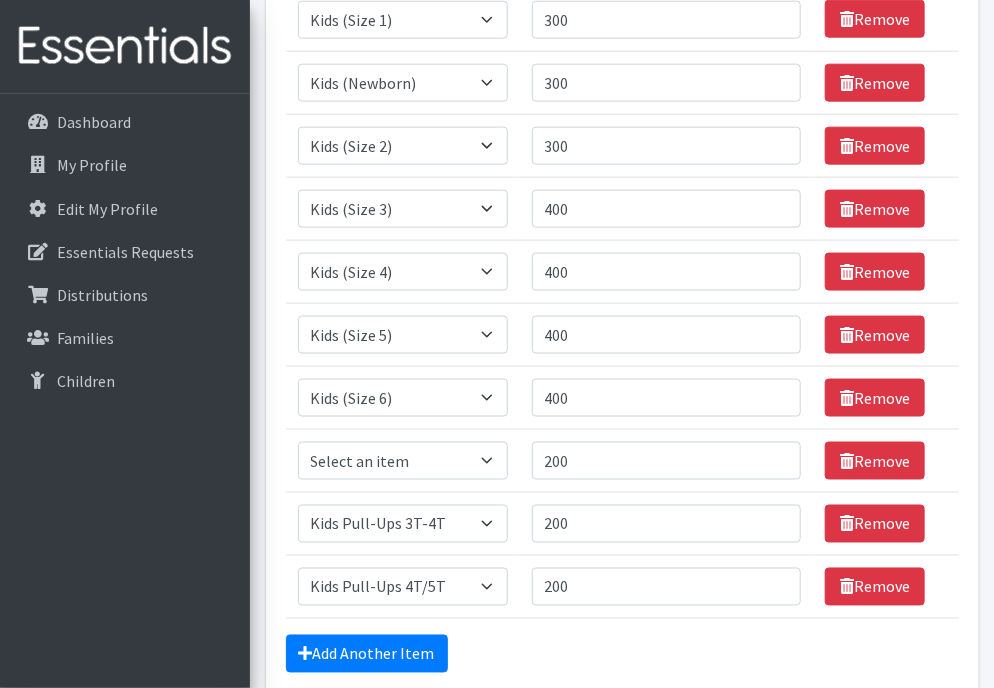 scroll, scrollTop: 764, scrollLeft: 0, axis: vertical 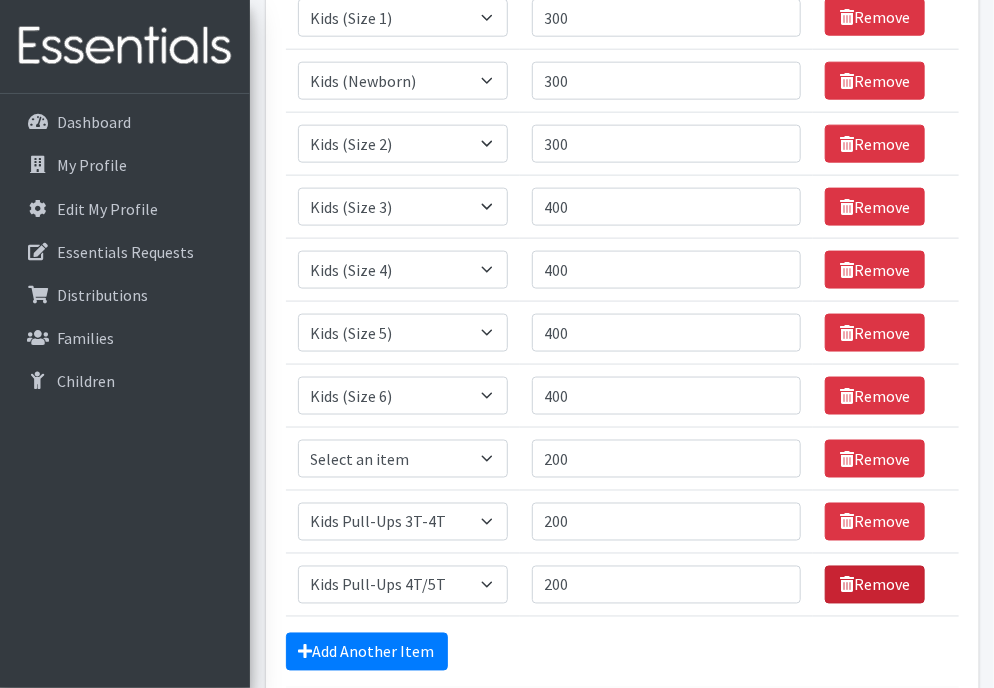 click at bounding box center (847, 585) 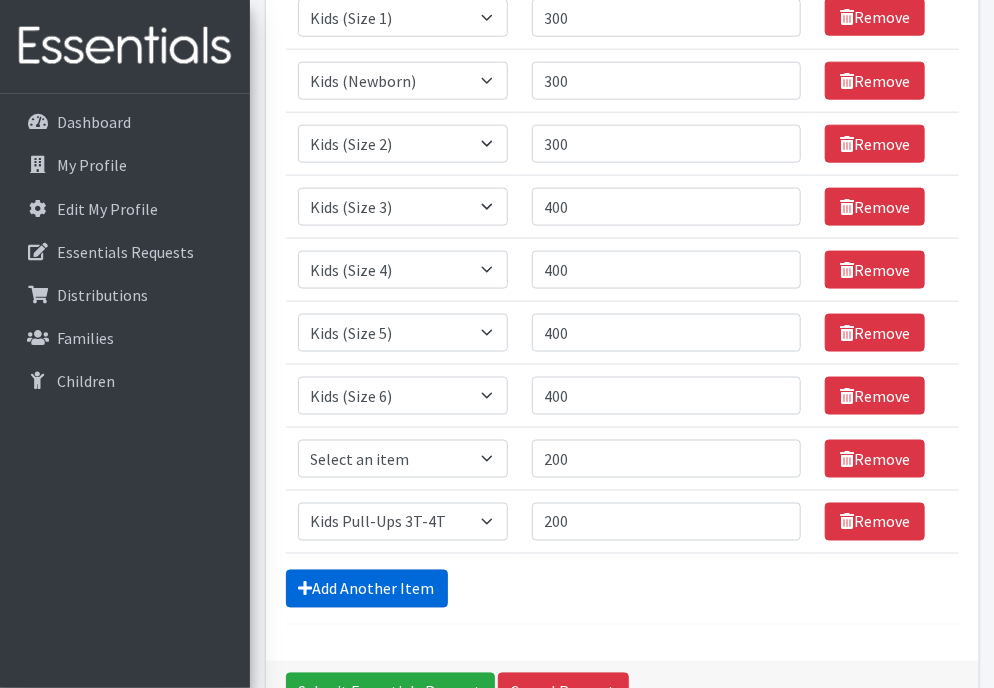 click on "Add Another Item" at bounding box center [367, 589] 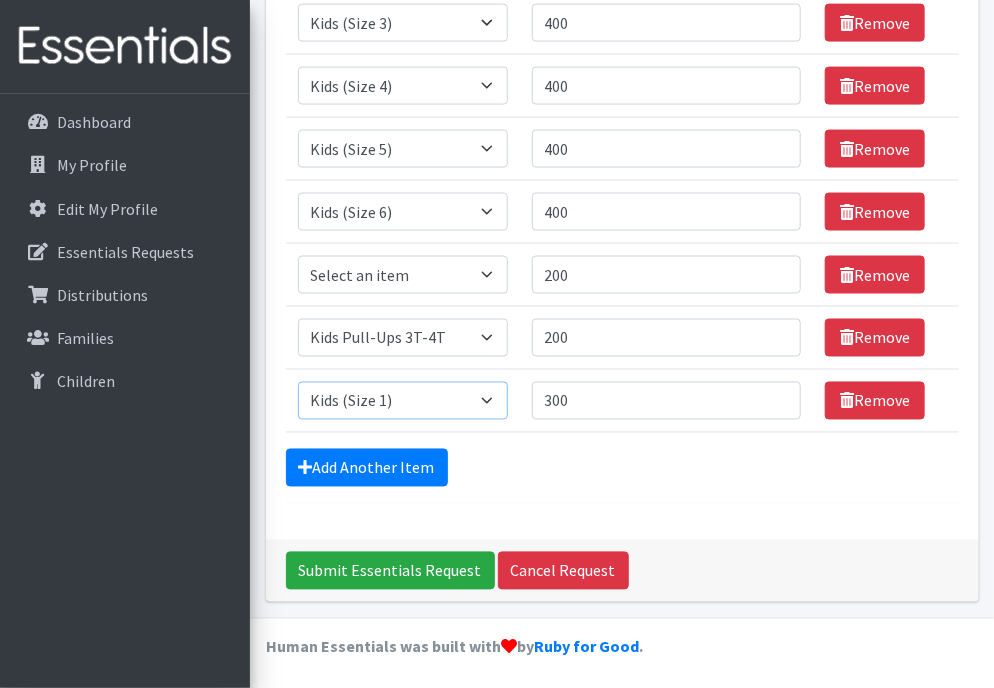 click on "Select an item
Adult Briefs (x-small)
Adult Briefs Large
Adult Briefs X-Large
Adult Briefs XXL
Always Bladder liner
Girls Guide to Puberty
Kids (Newborn)
Kids (Size 1)
Kids (Size 2)
Kids (Size 3)
Kids (Size 4)
Kids (Size 5)
Kids (Size 6)
Kids L/XL (60-125 lbs)
Kids Pull-Ups 2T-3T
Kids Pull-Ups 3T-4T
Kids Pull-Ups 4T/5T
Kids Pull-Ups 5T/6T
Kids S/M (38-65 lbs)
Kotex Maxi Pads
Thinx  Xtra Small
Thinx Lrg
Thinx Med
Thinx Small
Thinx XL" at bounding box center [403, 401] 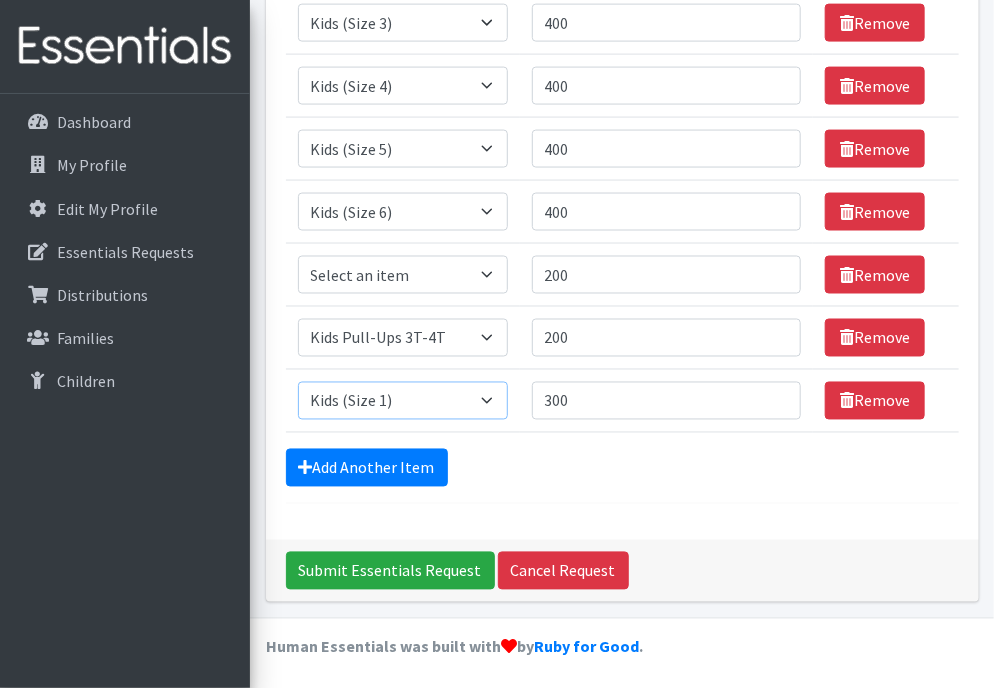 select on "6751" 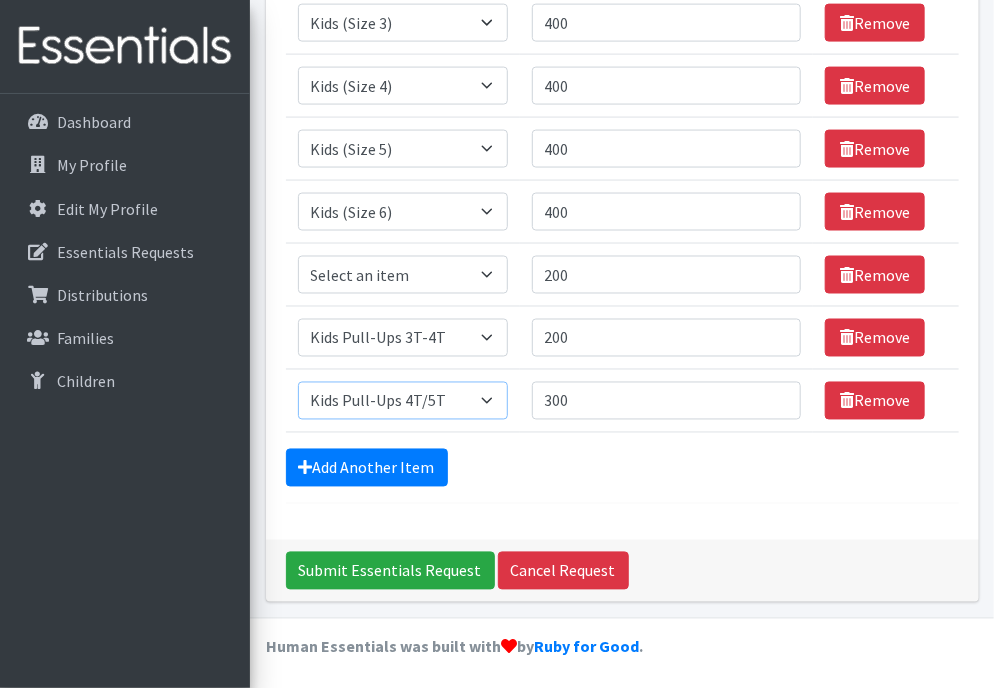 click on "Select an item
Adult Briefs (x-small)
Adult Briefs Large
Adult Briefs X-Large
Adult Briefs XXL
Always Bladder liner
Girls Guide to Puberty
Kids (Newborn)
Kids (Size 1)
Kids (Size 2)
Kids (Size 3)
Kids (Size 4)
Kids (Size 5)
Kids (Size 6)
Kids L/XL (60-125 lbs)
Kids Pull-Ups 2T-3T
Kids Pull-Ups 3T-4T
Kids Pull-Ups 4T/5T
Kids Pull-Ups 5T/6T
Kids S/M (38-65 lbs)
Kotex Maxi Pads
Thinx  Xtra Small
Thinx Lrg
Thinx Med
Thinx Small
Thinx XL" at bounding box center (403, 401) 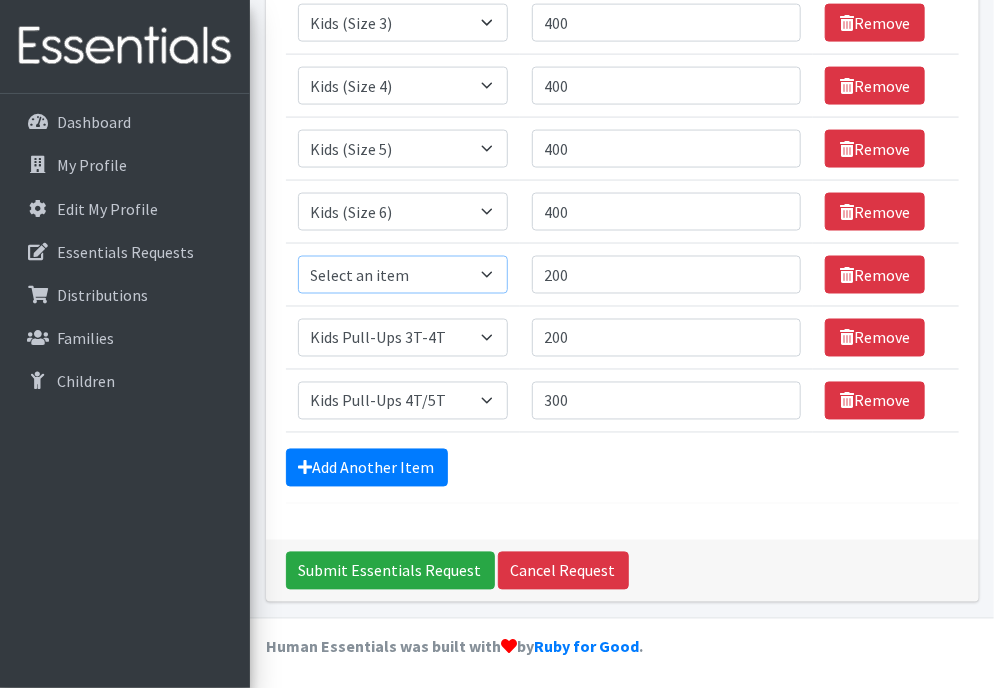 click on "Select an item
Adult Briefs (x-small)
Adult Briefs Large
Adult Briefs X-Large
Adult Briefs XXL
Always Bladder liner
Girls Guide to Puberty
Kids (Newborn)
Kids (Size 1)
Kids (Size 2)
Kids (Size 3)
Kids (Size 4)
Kids (Size 5)
Kids (Size 6)
Kids L/XL (60-125 lbs)
Kids Pull-Ups 2T-3T
Kids Pull-Ups 3T-4T
Kids Pull-Ups 4T/5T
Kids Pull-Ups 5T/6T
Kids S/M (38-65 lbs)
Kotex Maxi Pads
Thinx  Xtra Small
Thinx Lrg
Thinx Med
Thinx Small
Thinx XL" at bounding box center [403, 275] 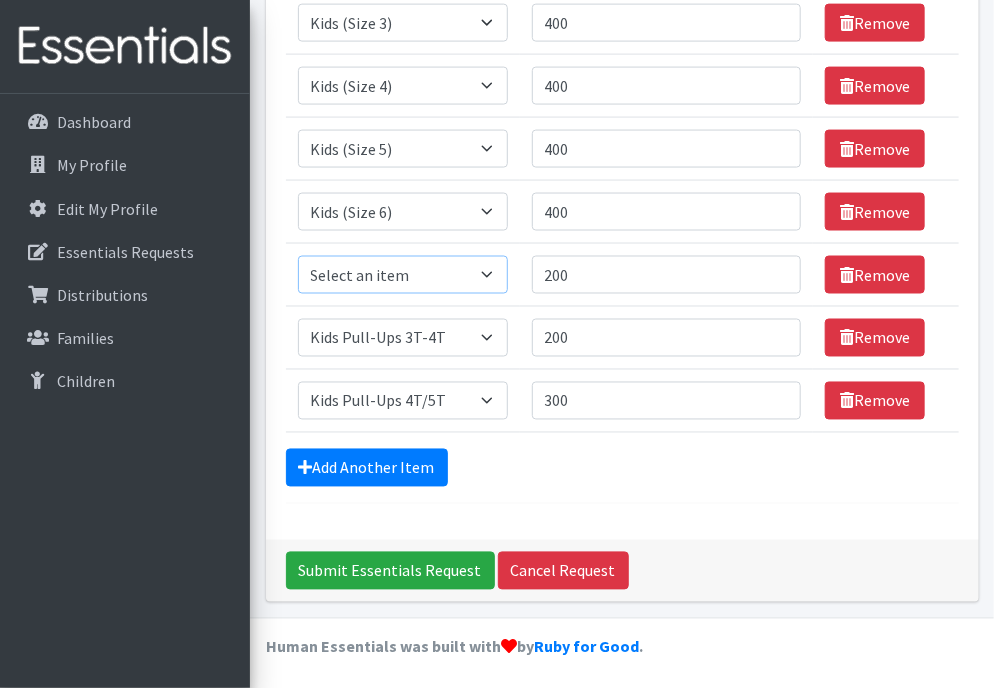 select on "353" 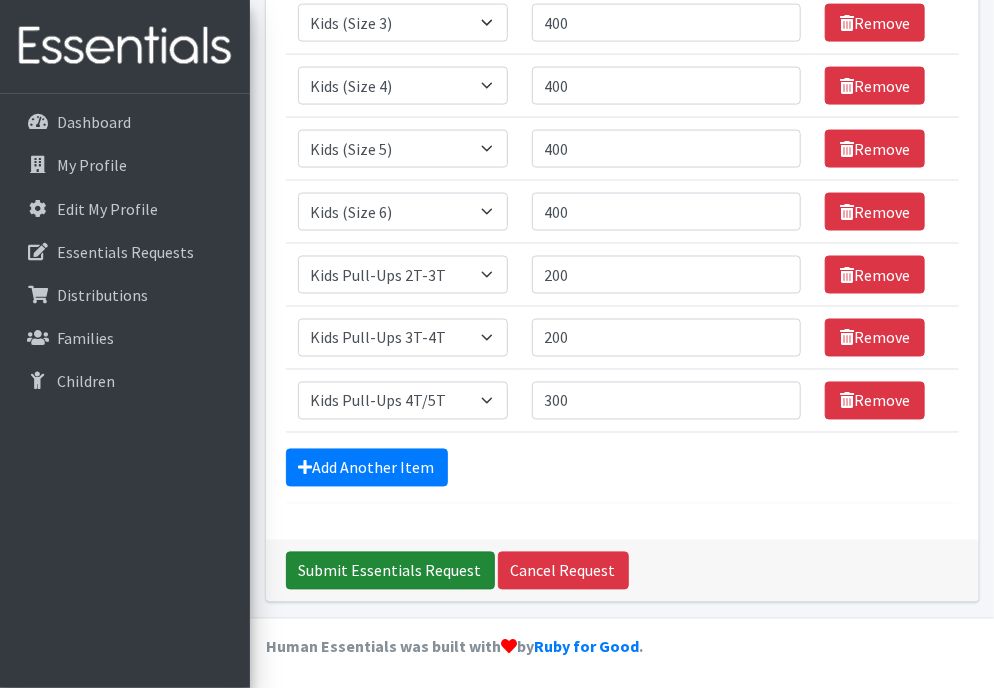 click on "Submit Essentials Request" at bounding box center [390, 571] 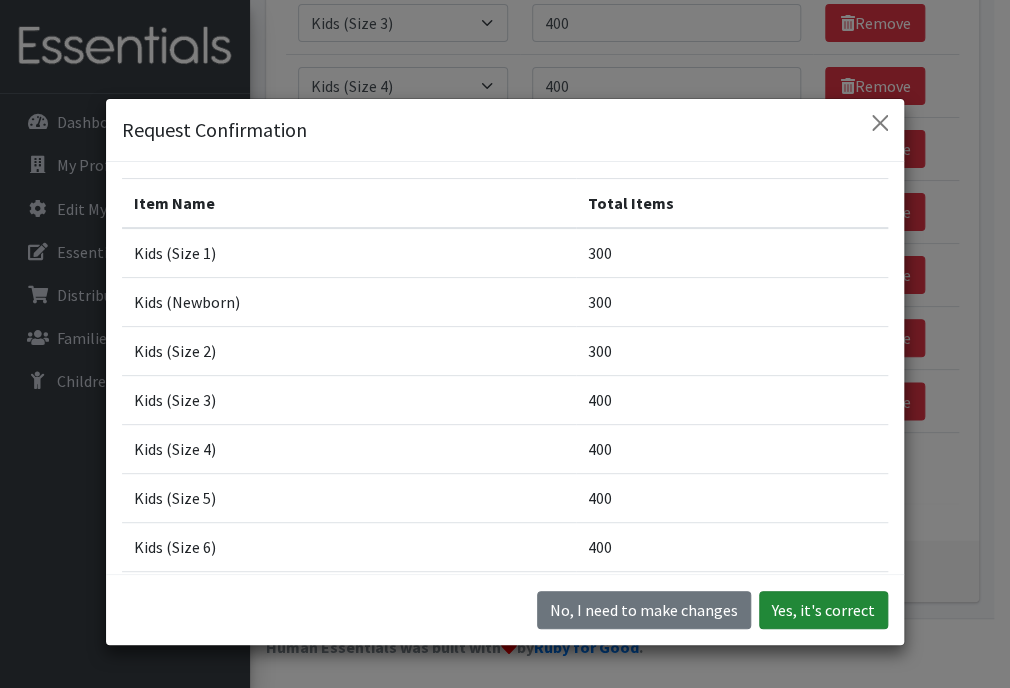 click on "Yes, it's correct" at bounding box center (823, 610) 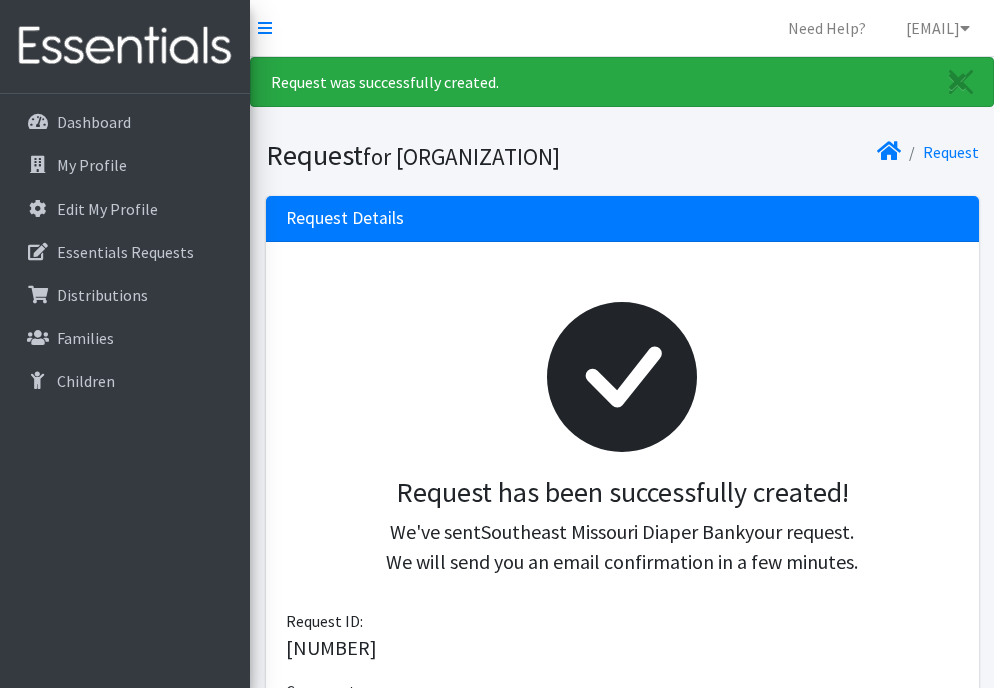scroll, scrollTop: 0, scrollLeft: 0, axis: both 